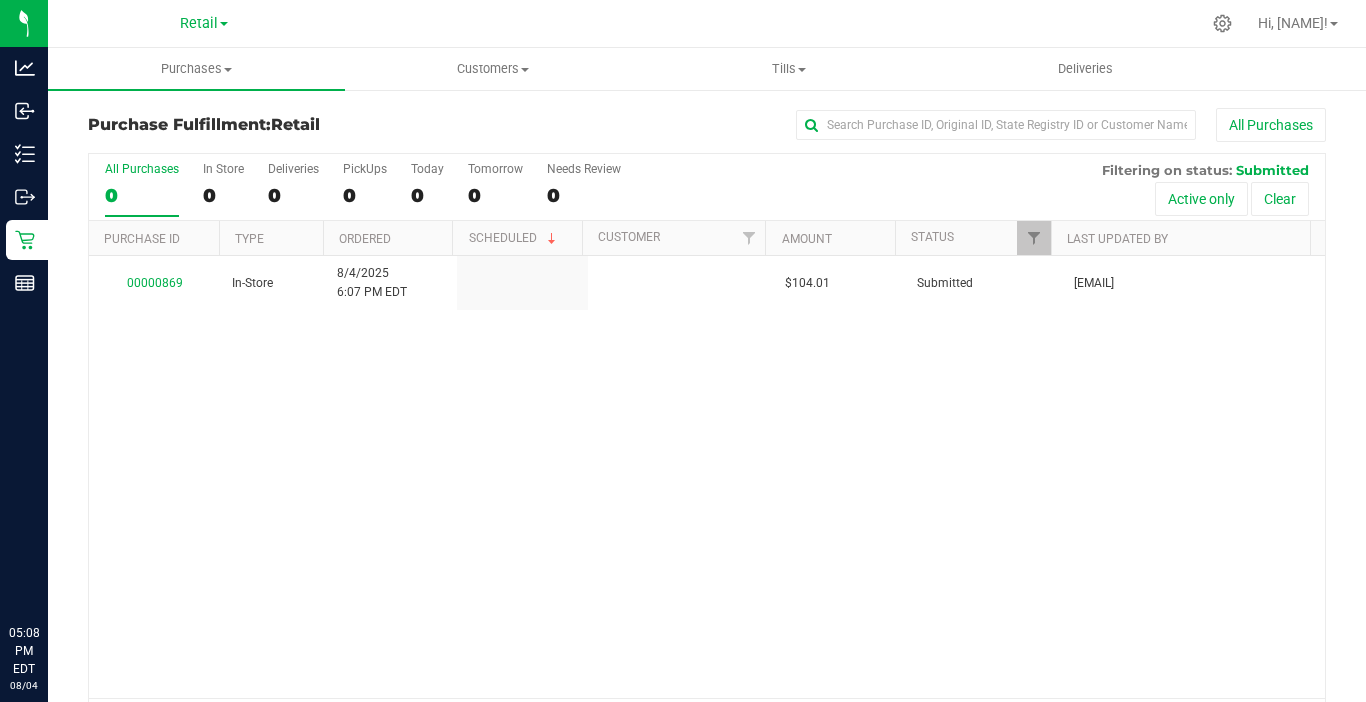 scroll, scrollTop: 0, scrollLeft: 0, axis: both 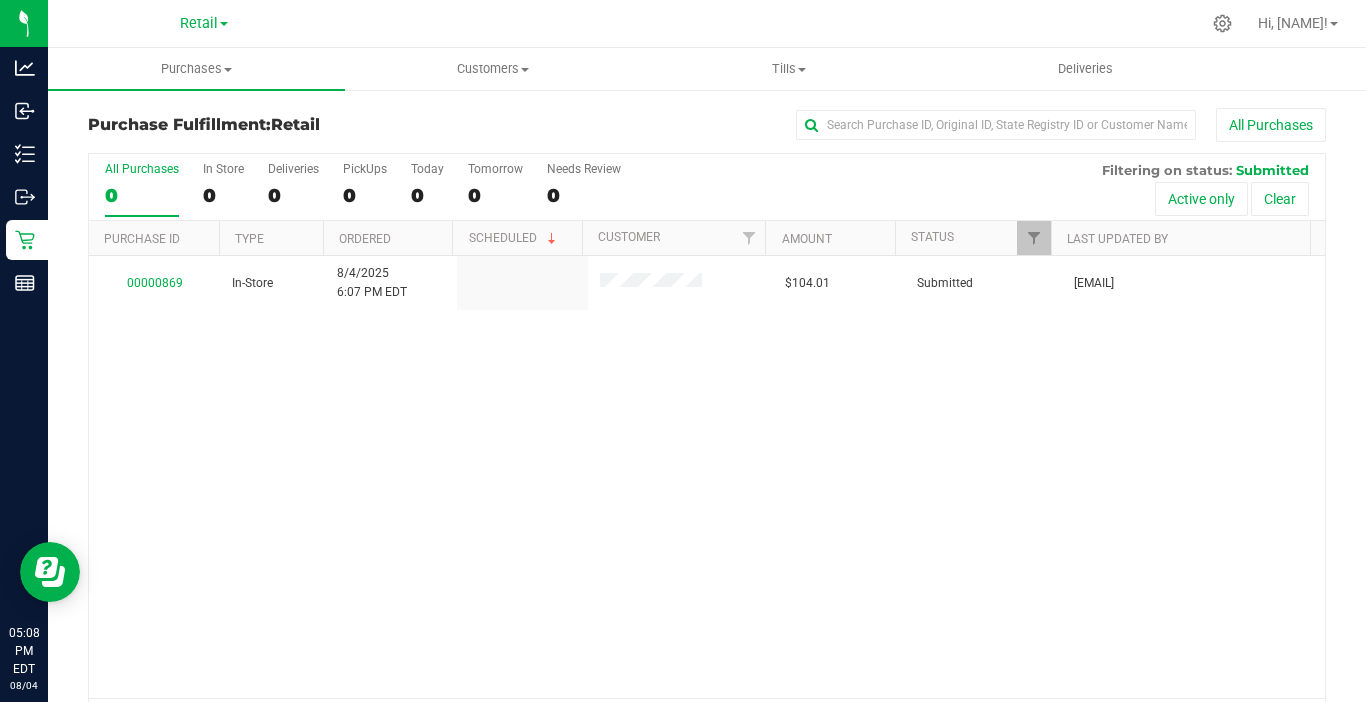 click on "Retail" at bounding box center [204, 23] 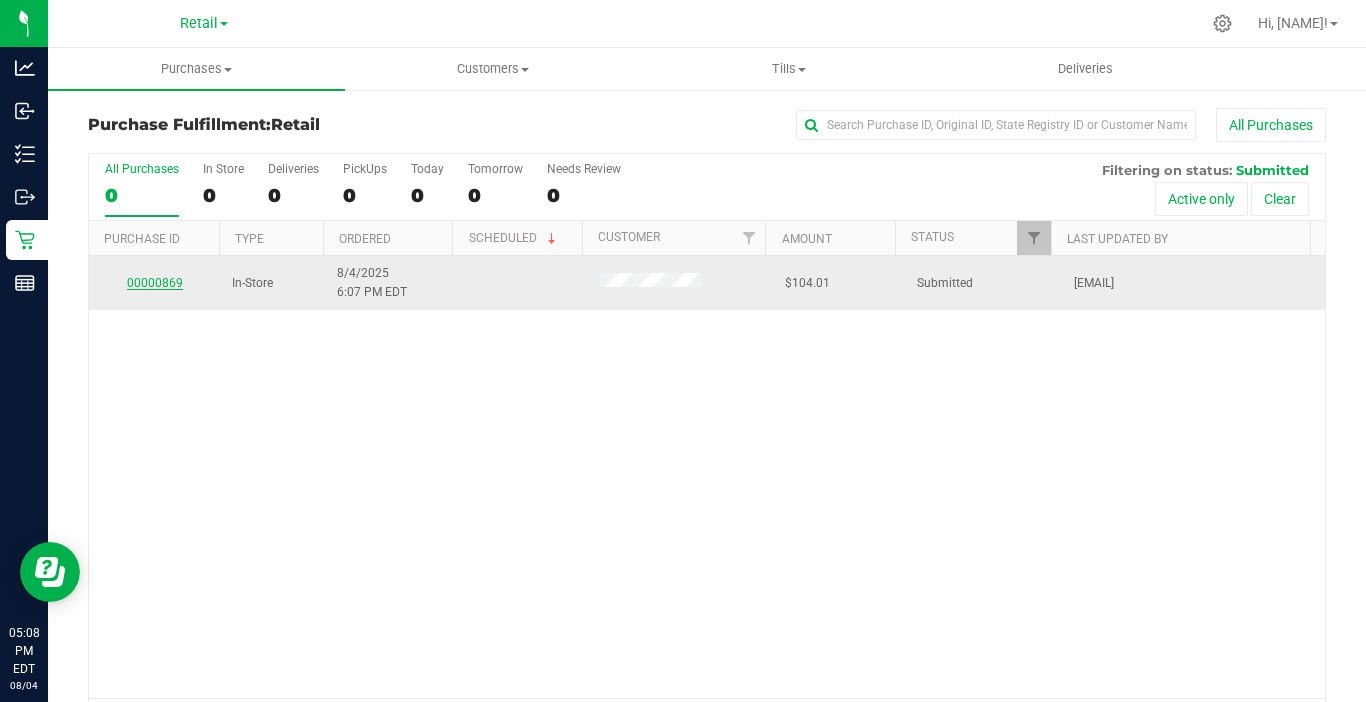 click on "00000869" at bounding box center (155, 283) 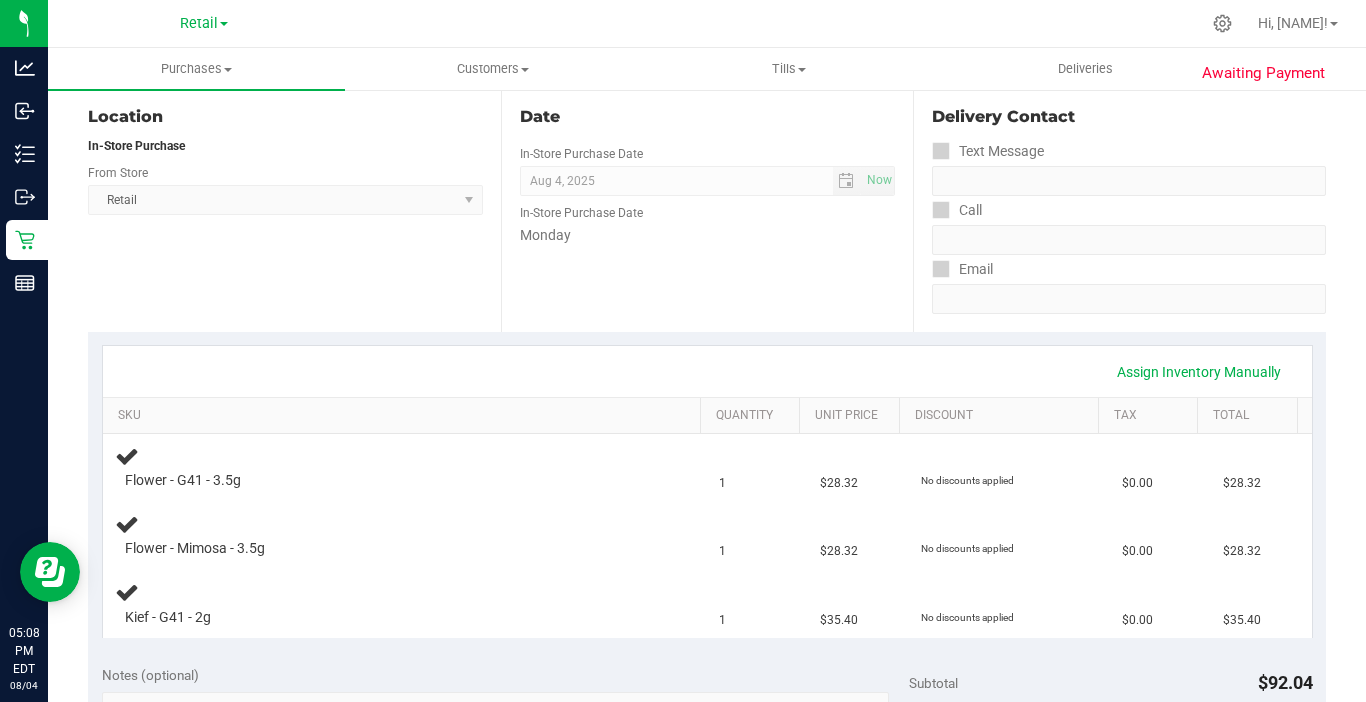 scroll, scrollTop: 200, scrollLeft: 0, axis: vertical 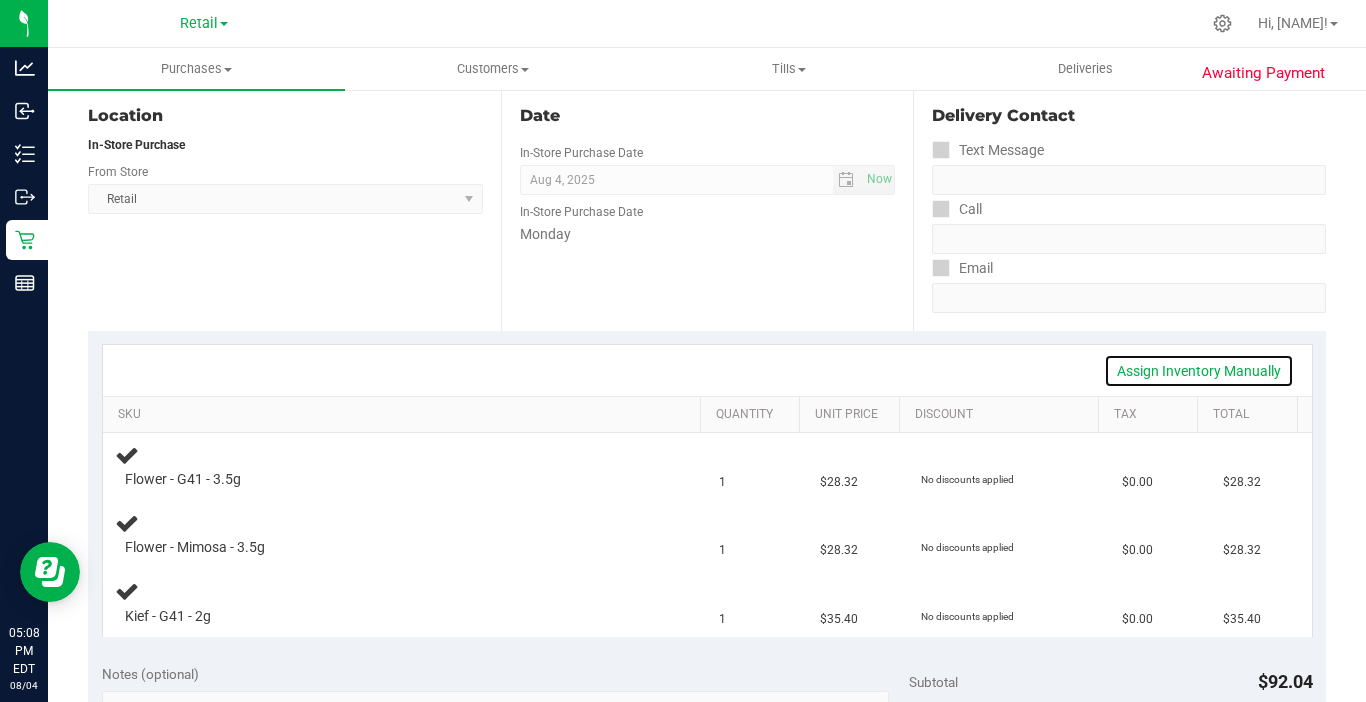 click on "Assign Inventory Manually" at bounding box center (1199, 371) 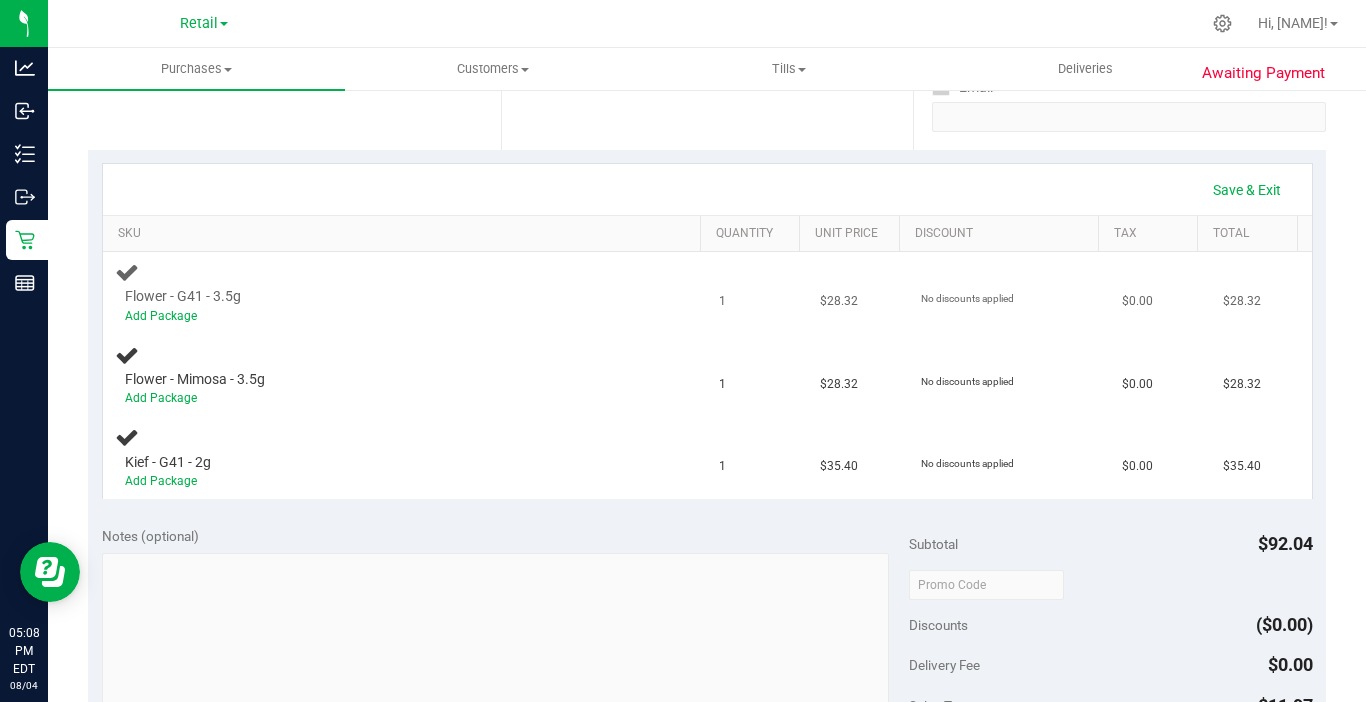 scroll, scrollTop: 400, scrollLeft: 0, axis: vertical 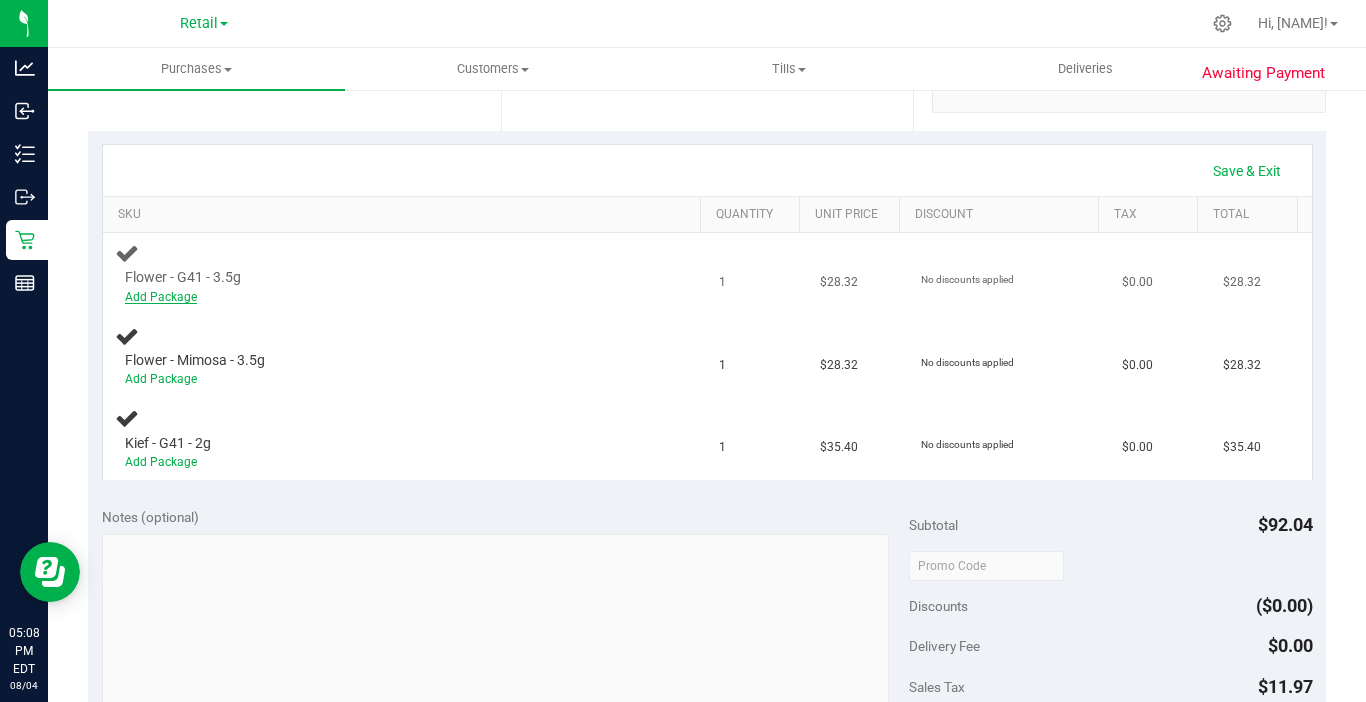 click on "Add Package" at bounding box center [161, 297] 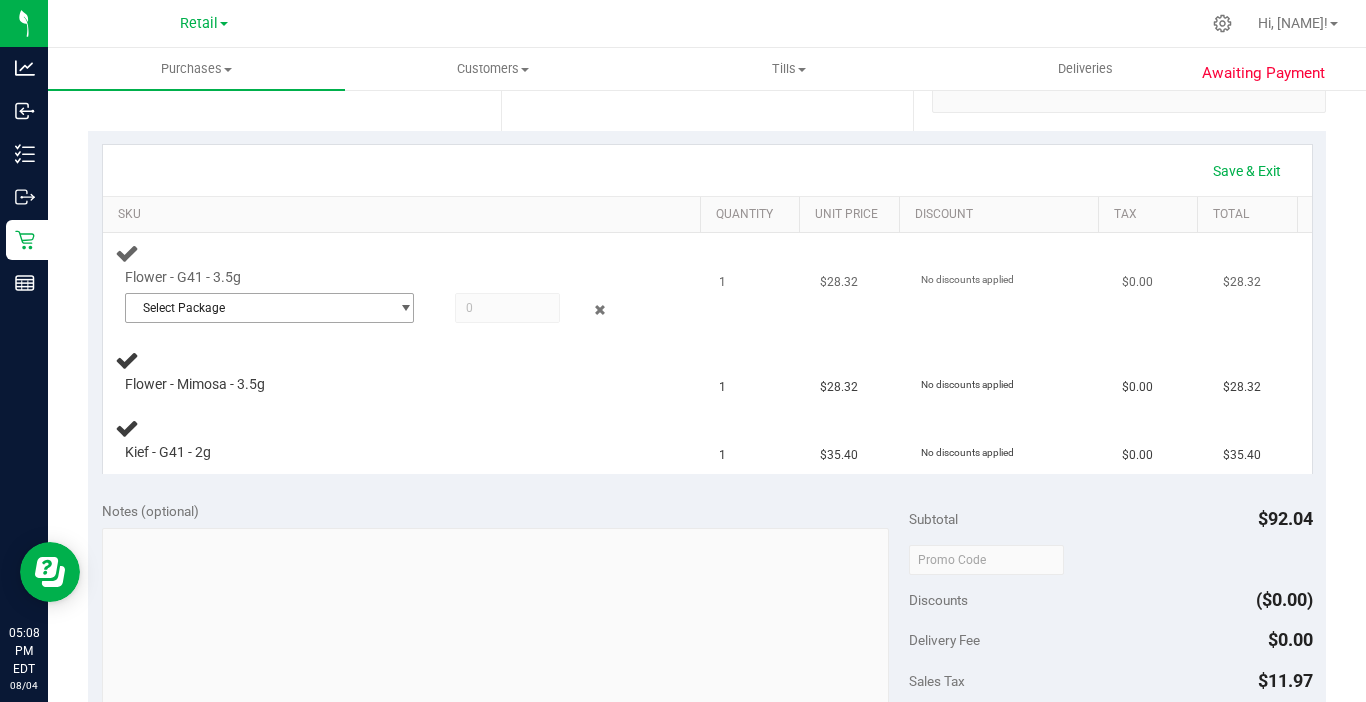 click on "Select Package" at bounding box center [257, 308] 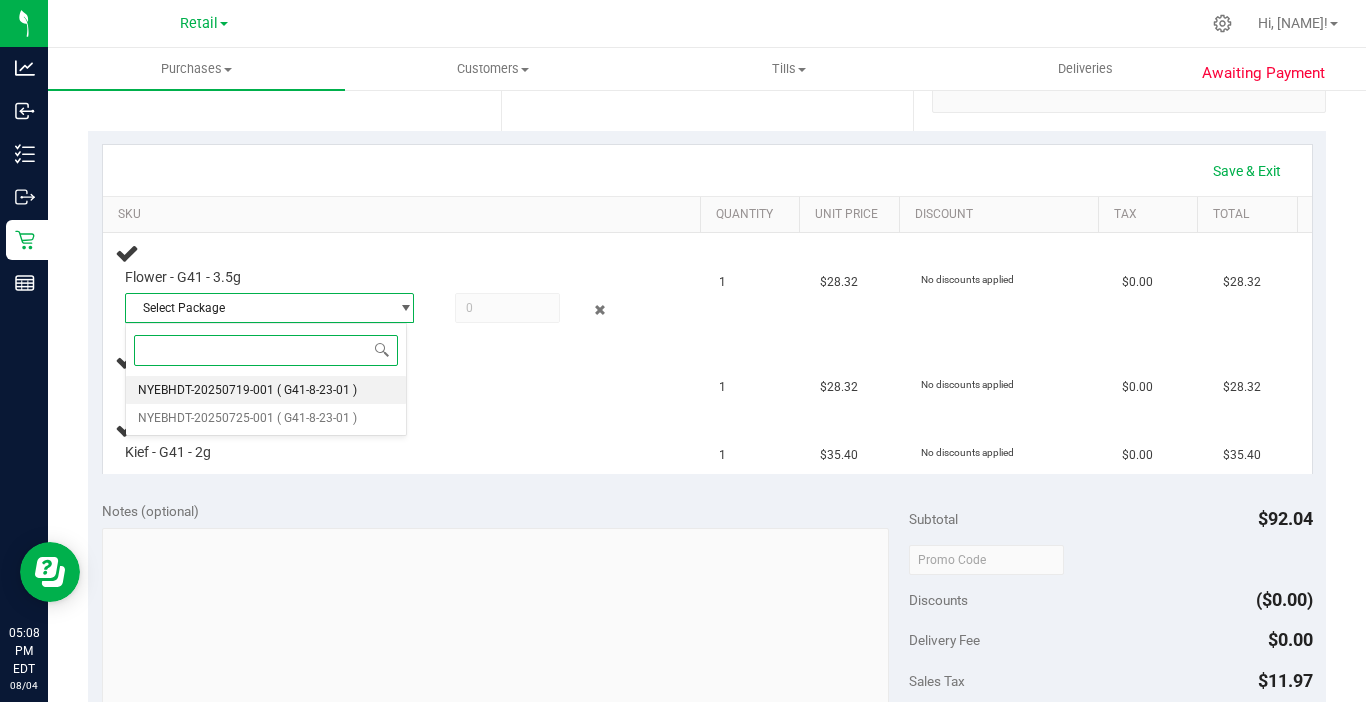 click on "NYEBHDT-20250719-001" at bounding box center [206, 390] 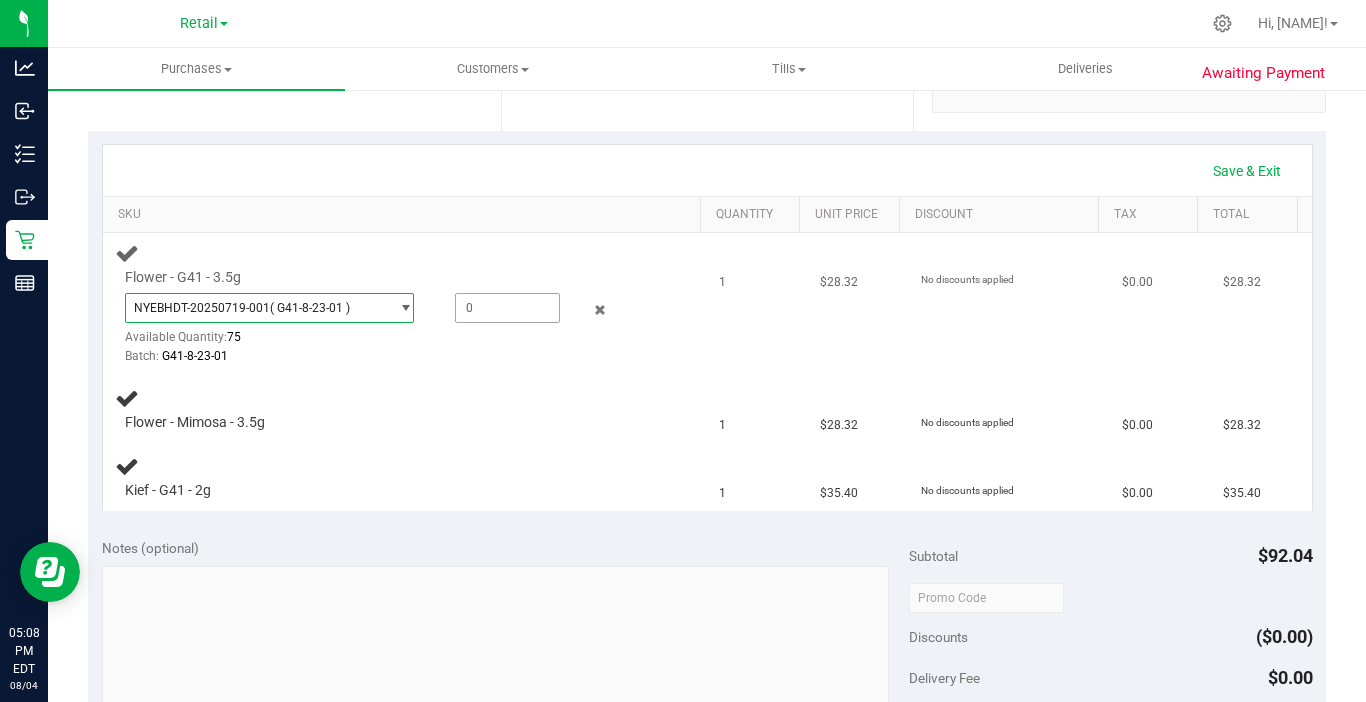 click at bounding box center [507, 308] 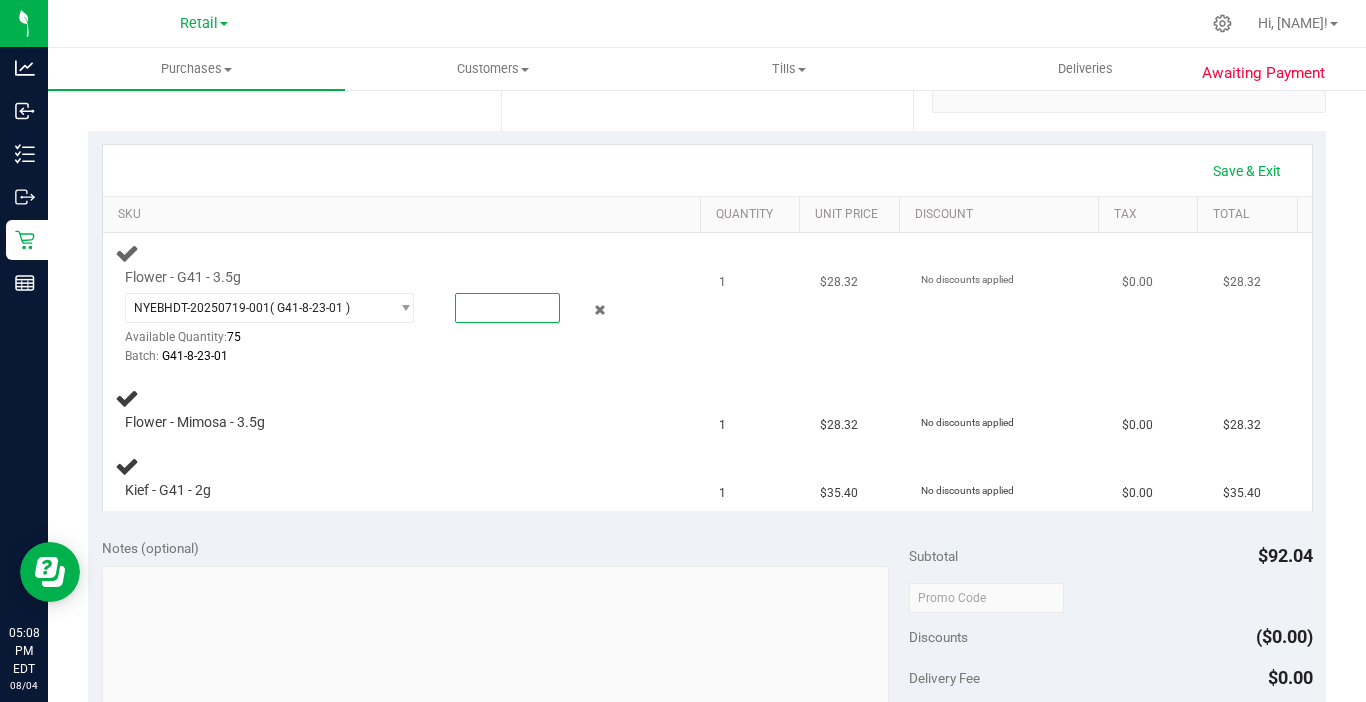 type on "1" 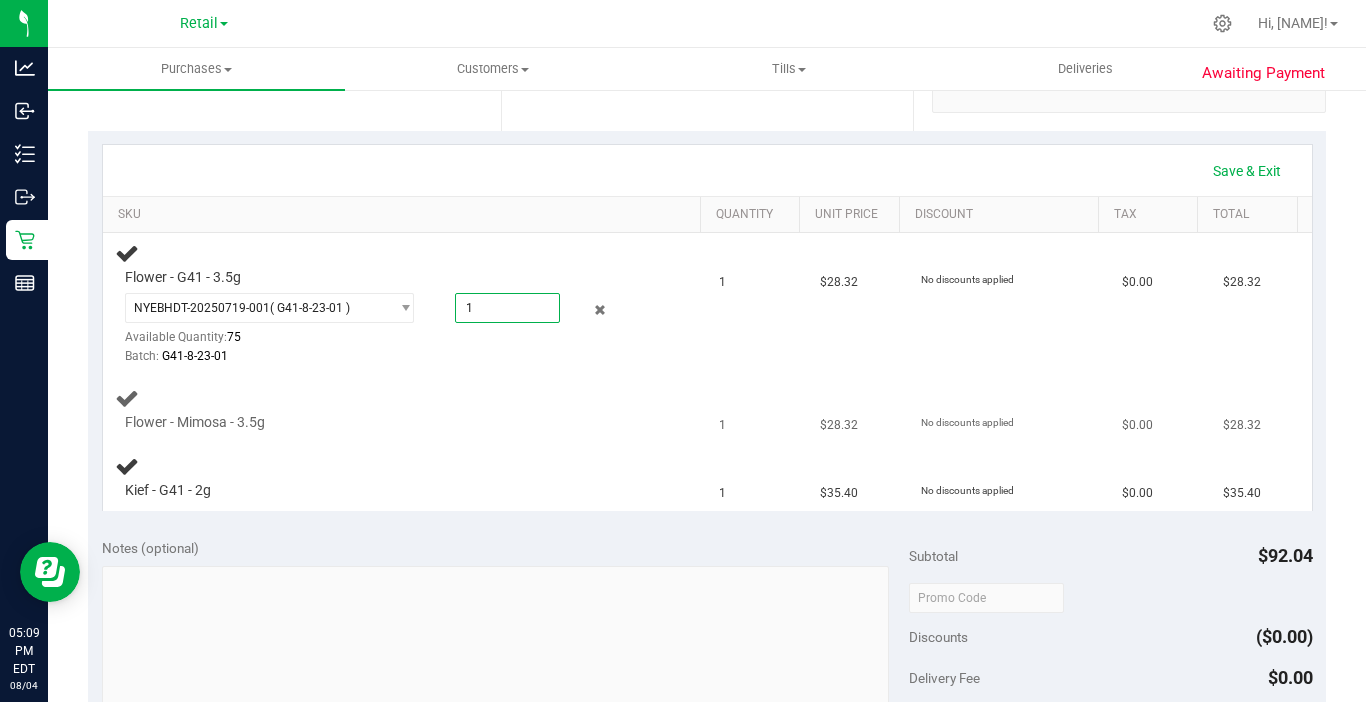 type on "1.0000" 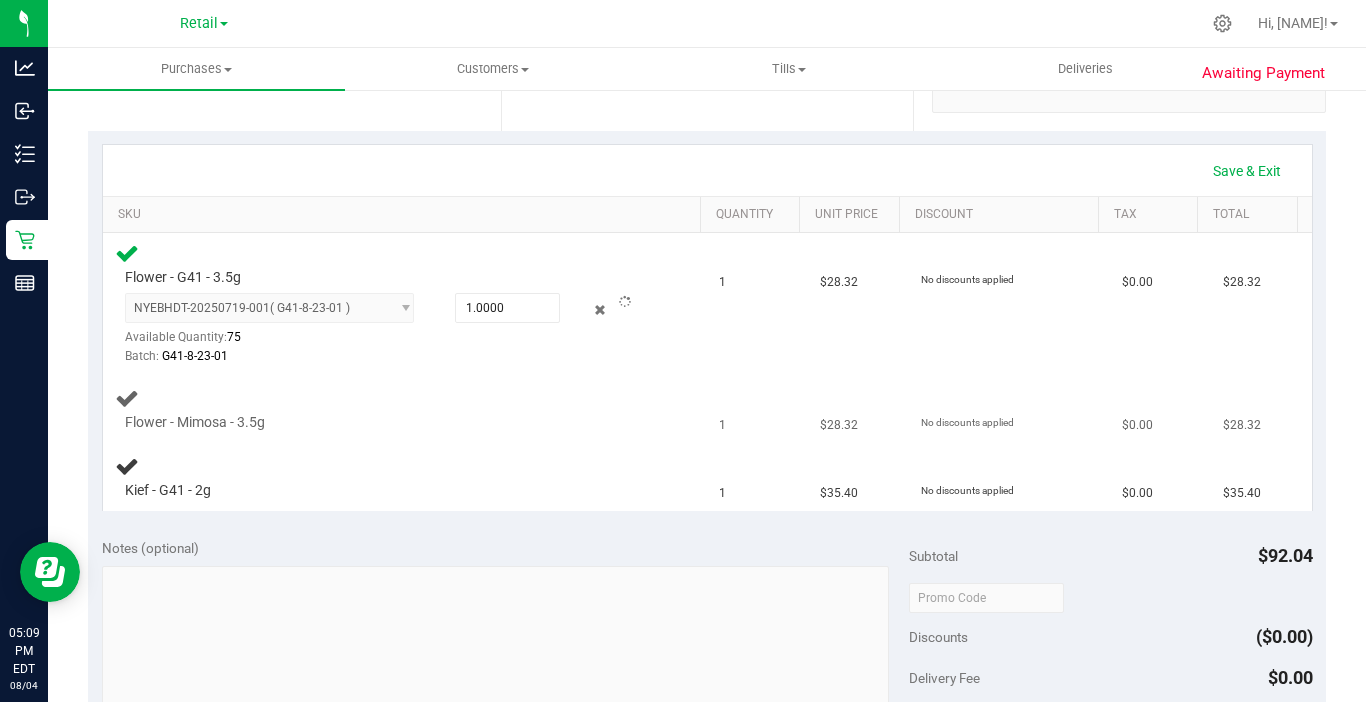 click on "Flower - Mimosa - 3.5g" at bounding box center [195, 422] 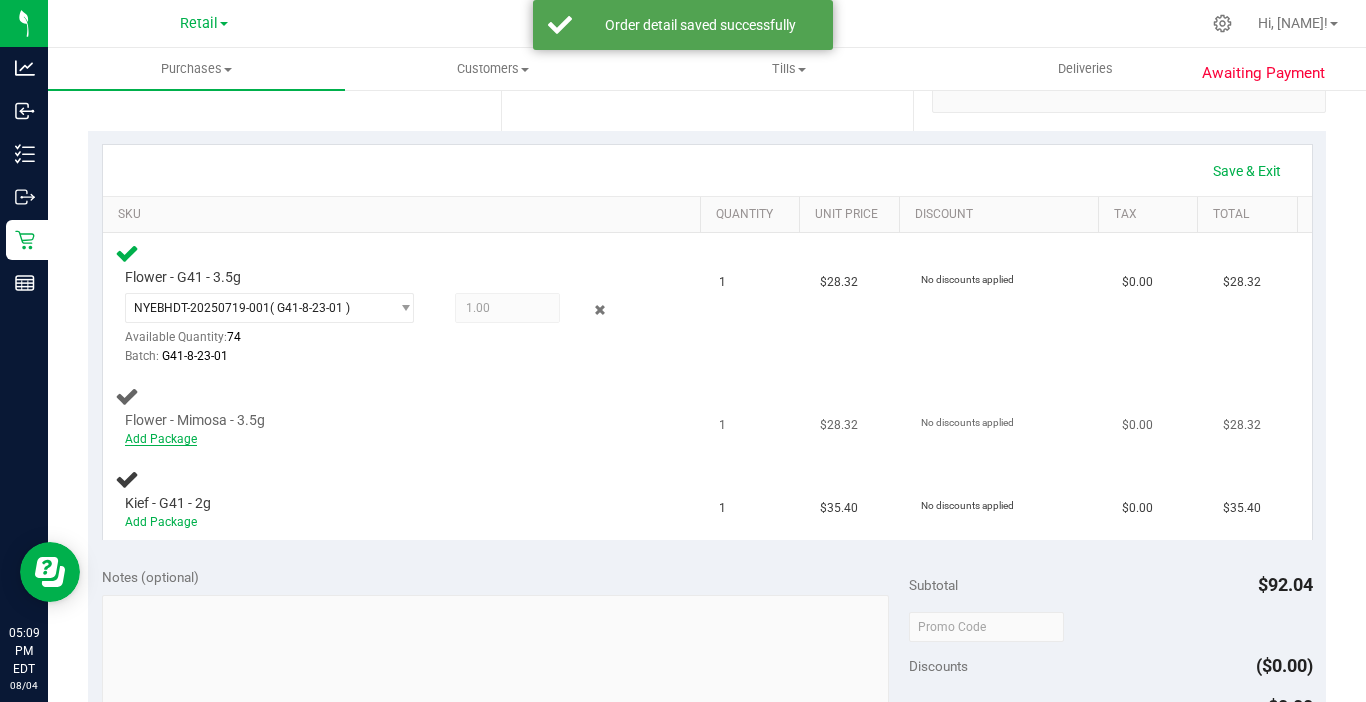 click on "Add Package" at bounding box center (161, 439) 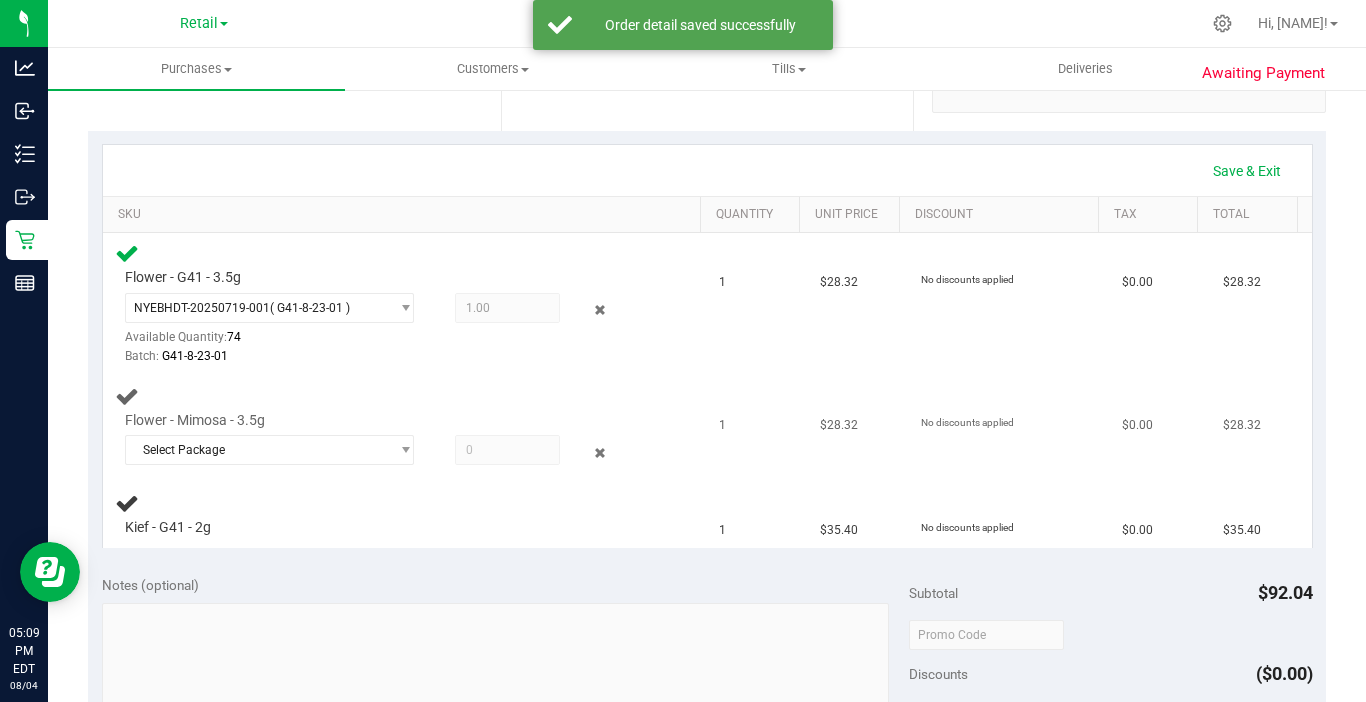 click at bounding box center (507, 450) 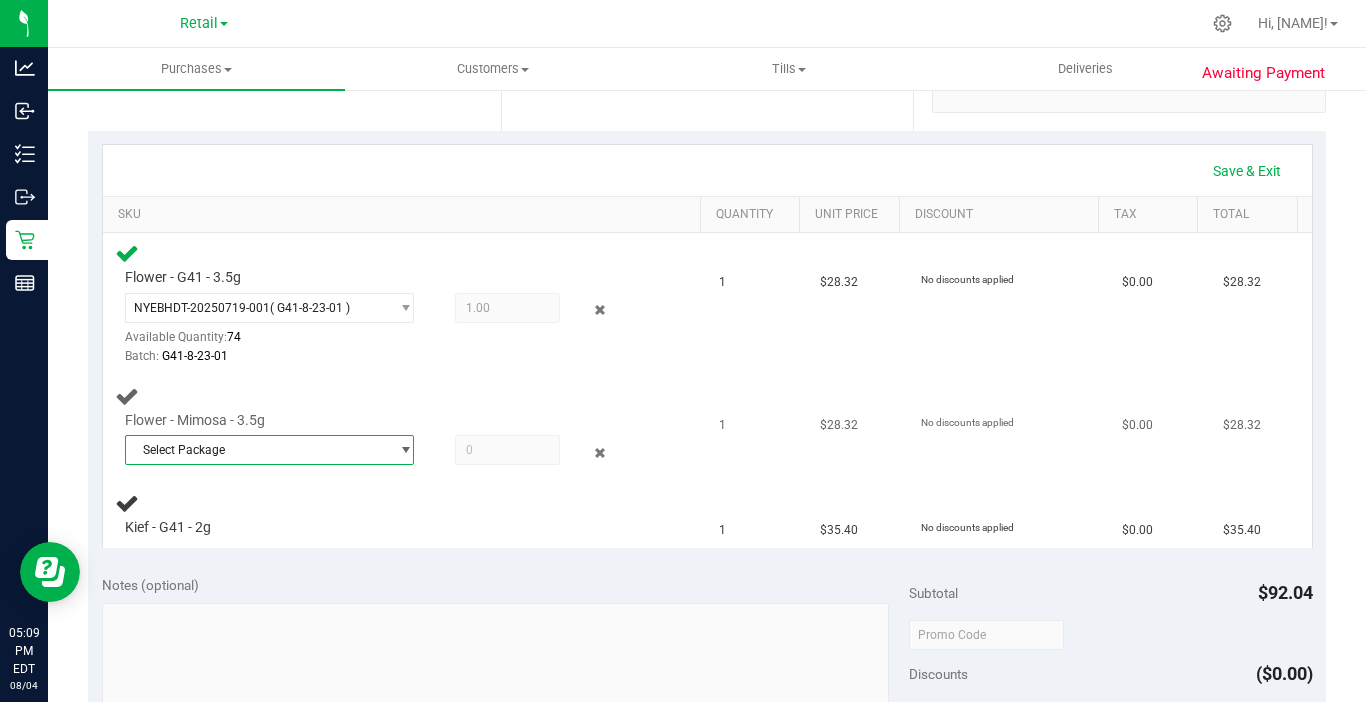 click on "Select Package" at bounding box center [257, 450] 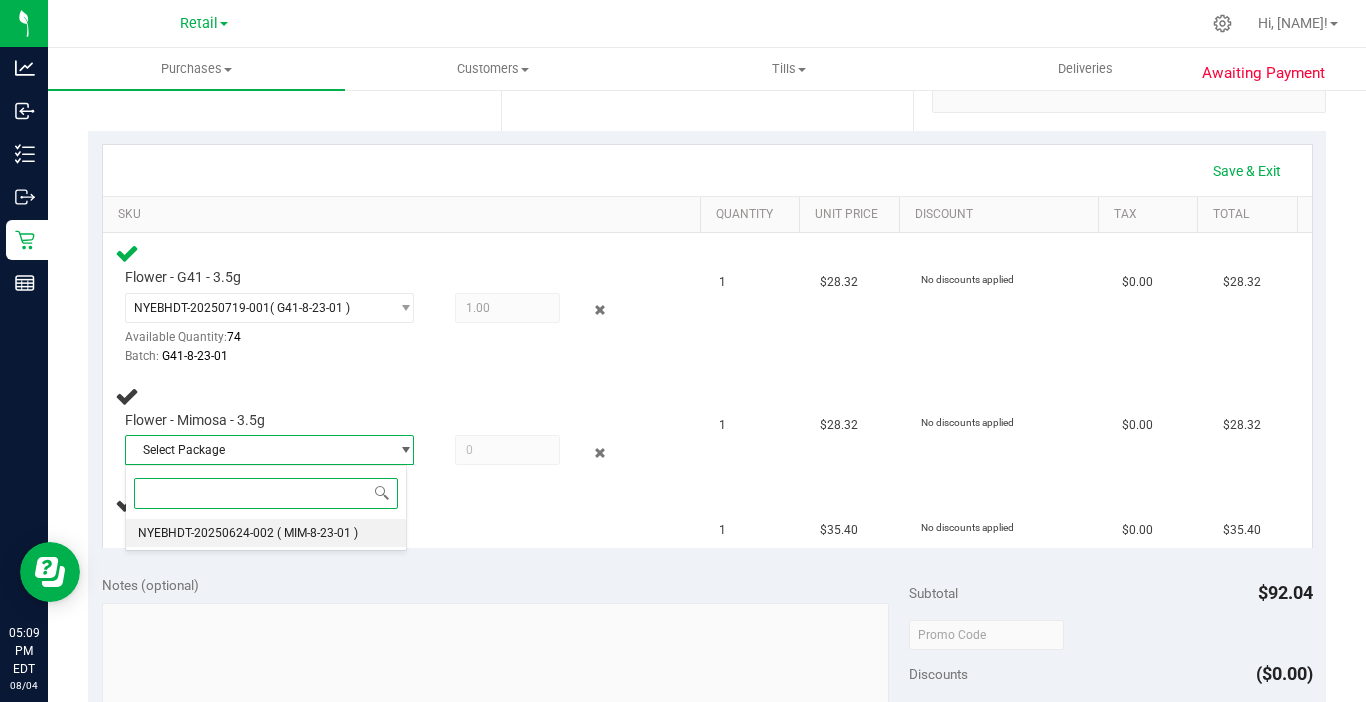 click on "(
MIM-8-23-01
)" at bounding box center [317, 533] 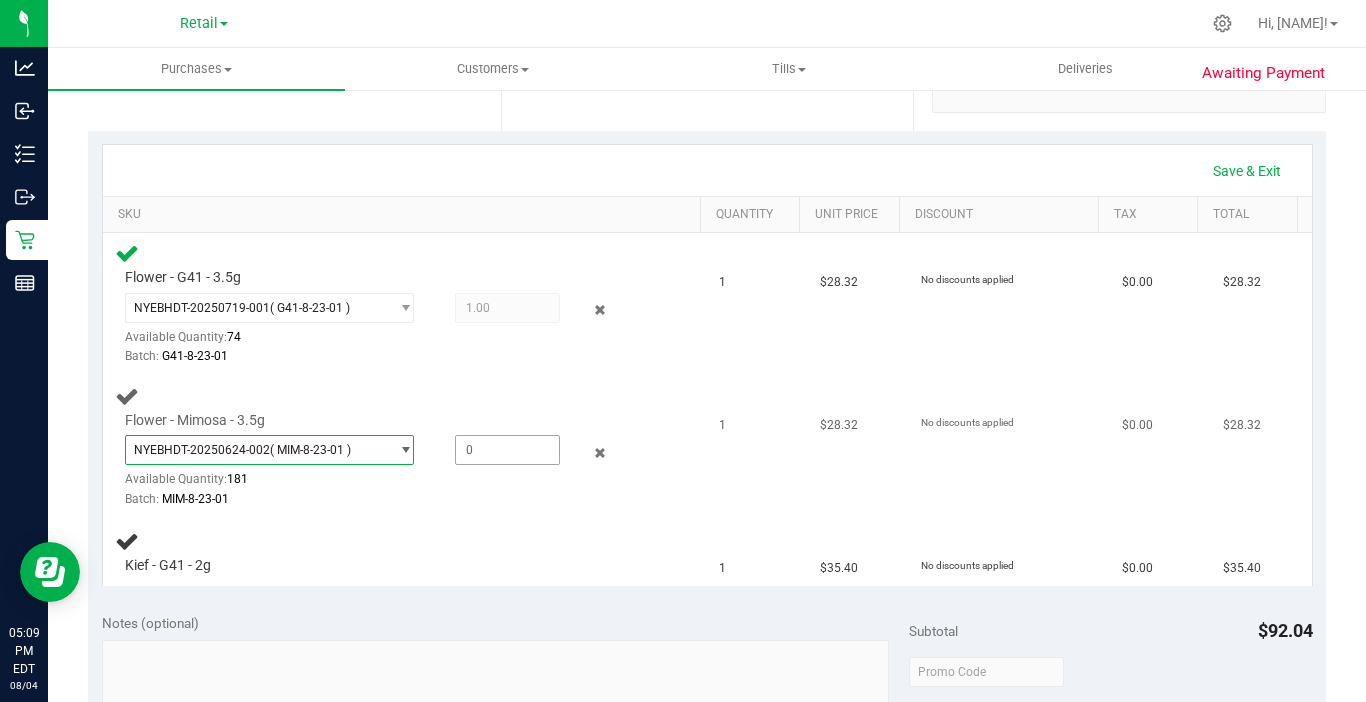 click at bounding box center [507, 450] 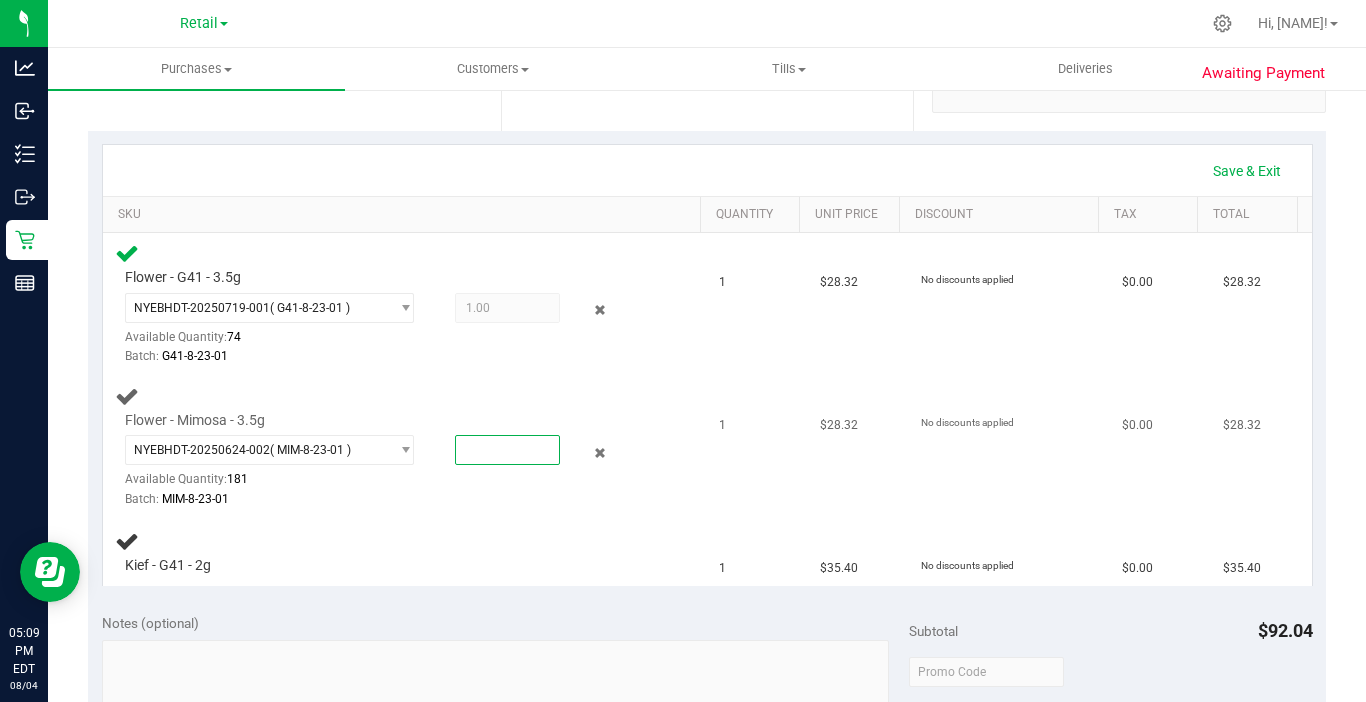 type on "1" 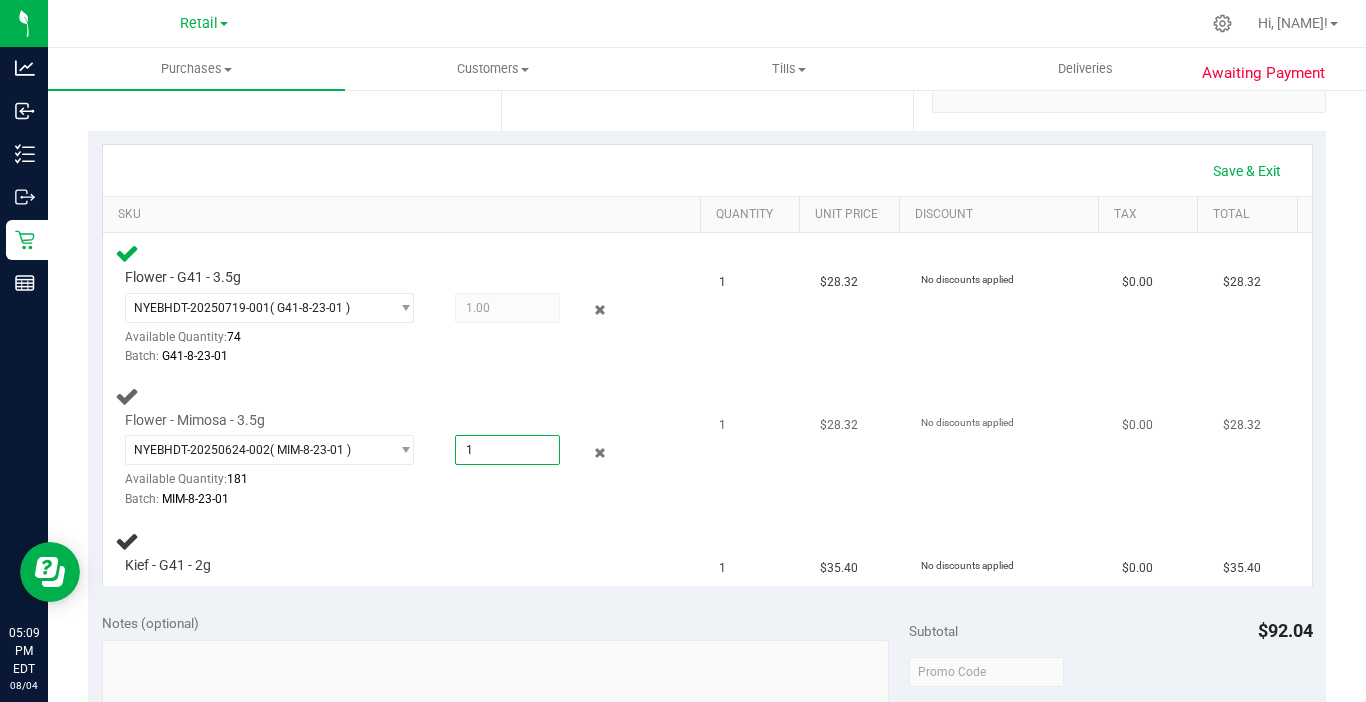 type on "1.0000" 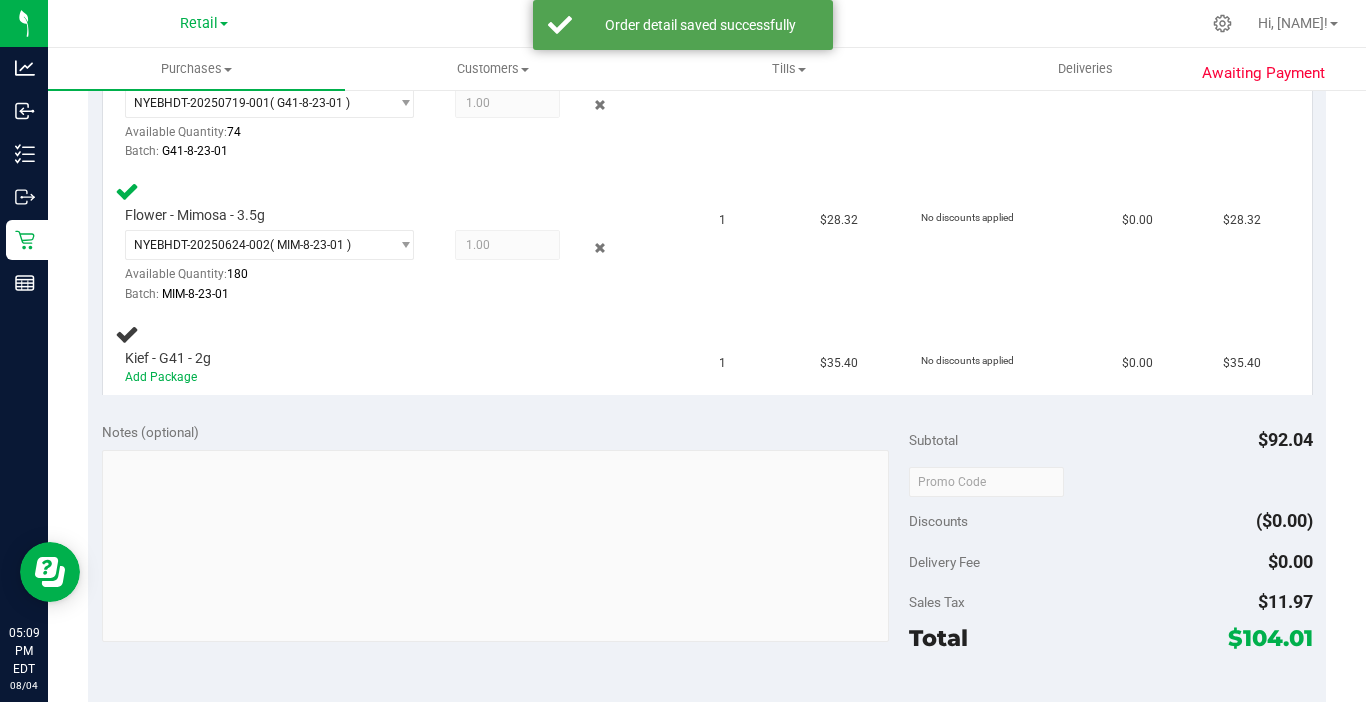 scroll, scrollTop: 700, scrollLeft: 0, axis: vertical 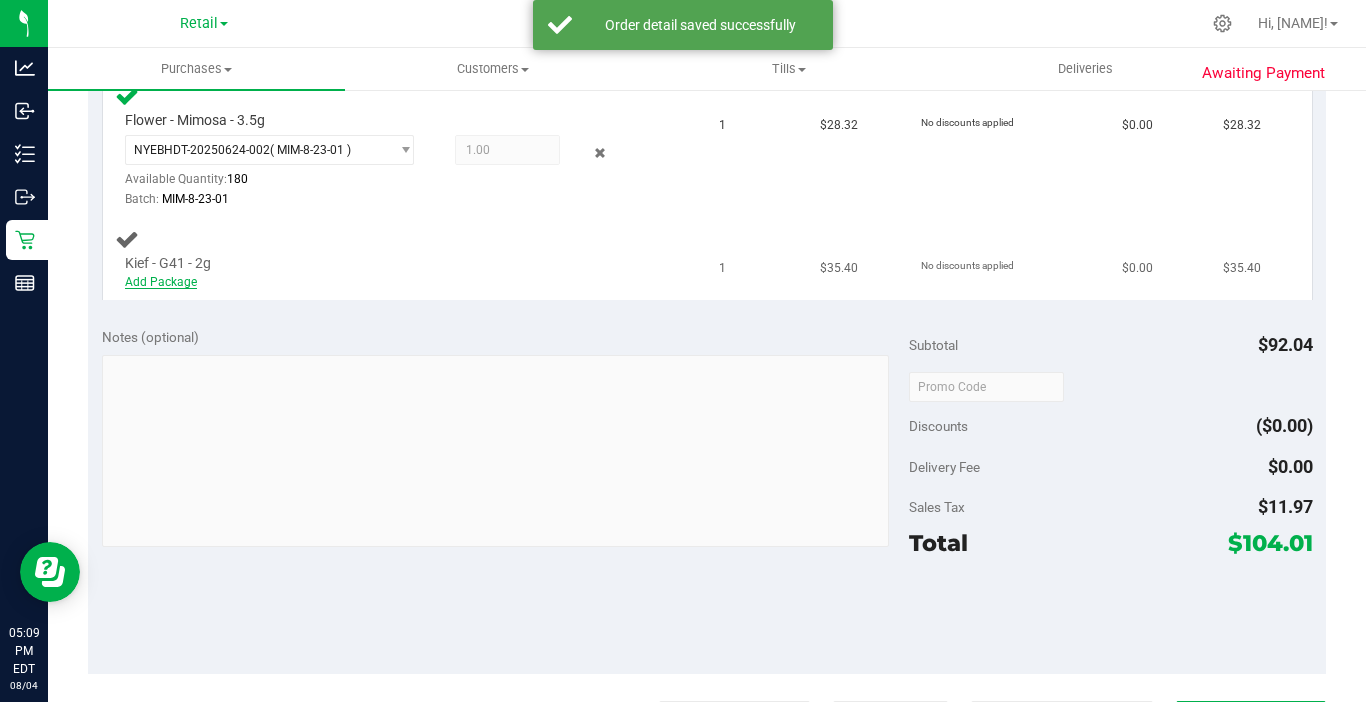 click on "Add Package" at bounding box center [161, 282] 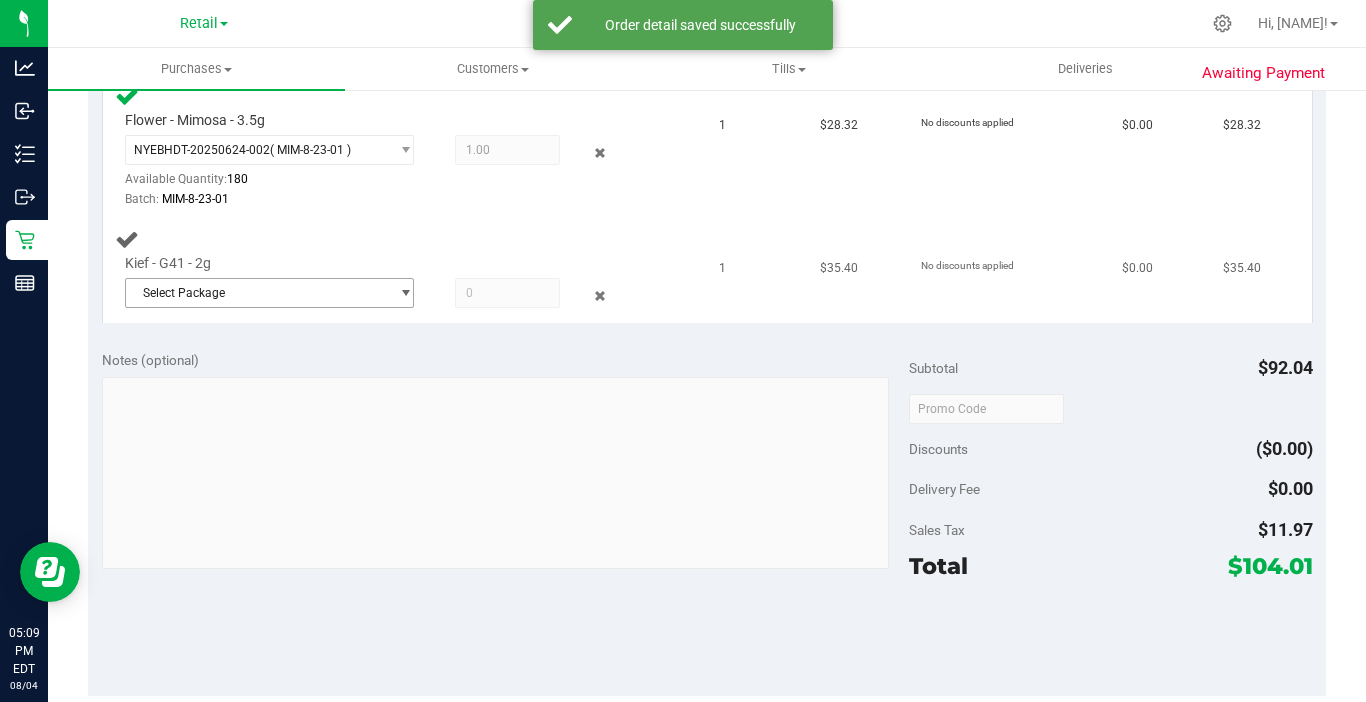 click on "Select Package" at bounding box center (257, 293) 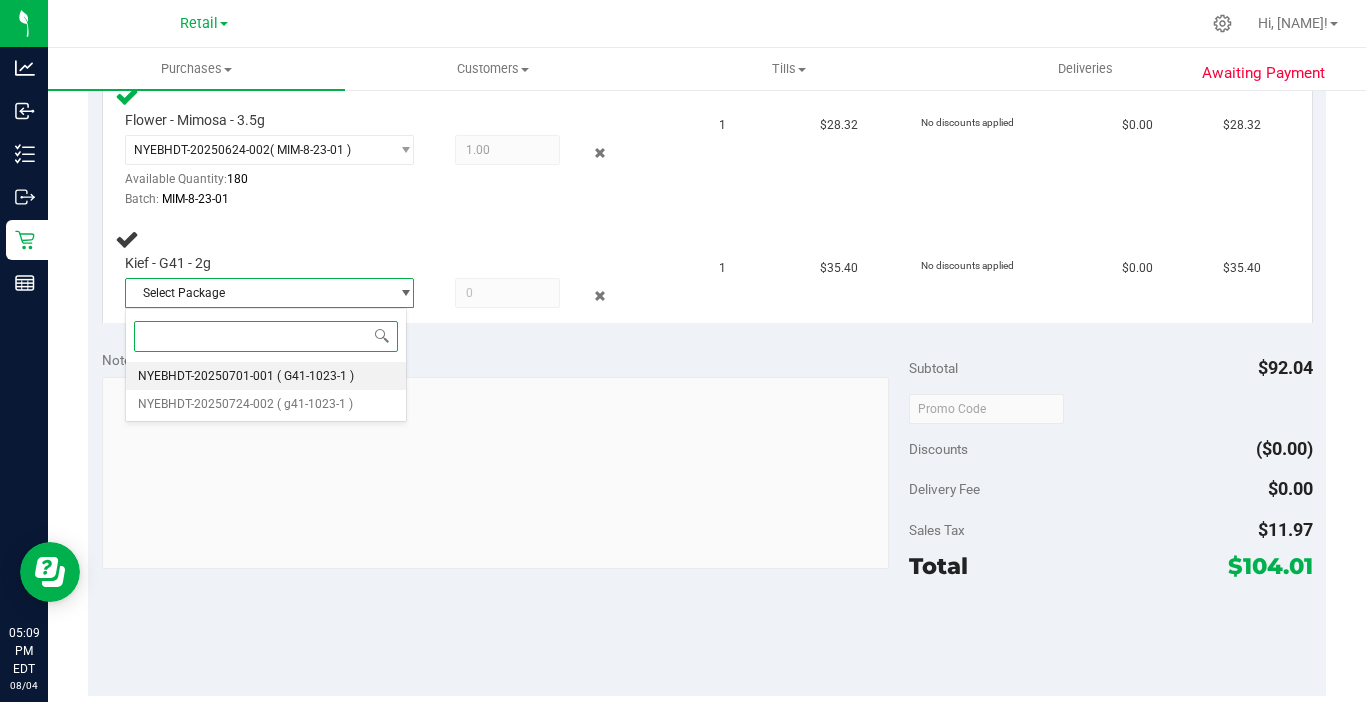click on "NYEBHDT-20250701-001" at bounding box center [206, 376] 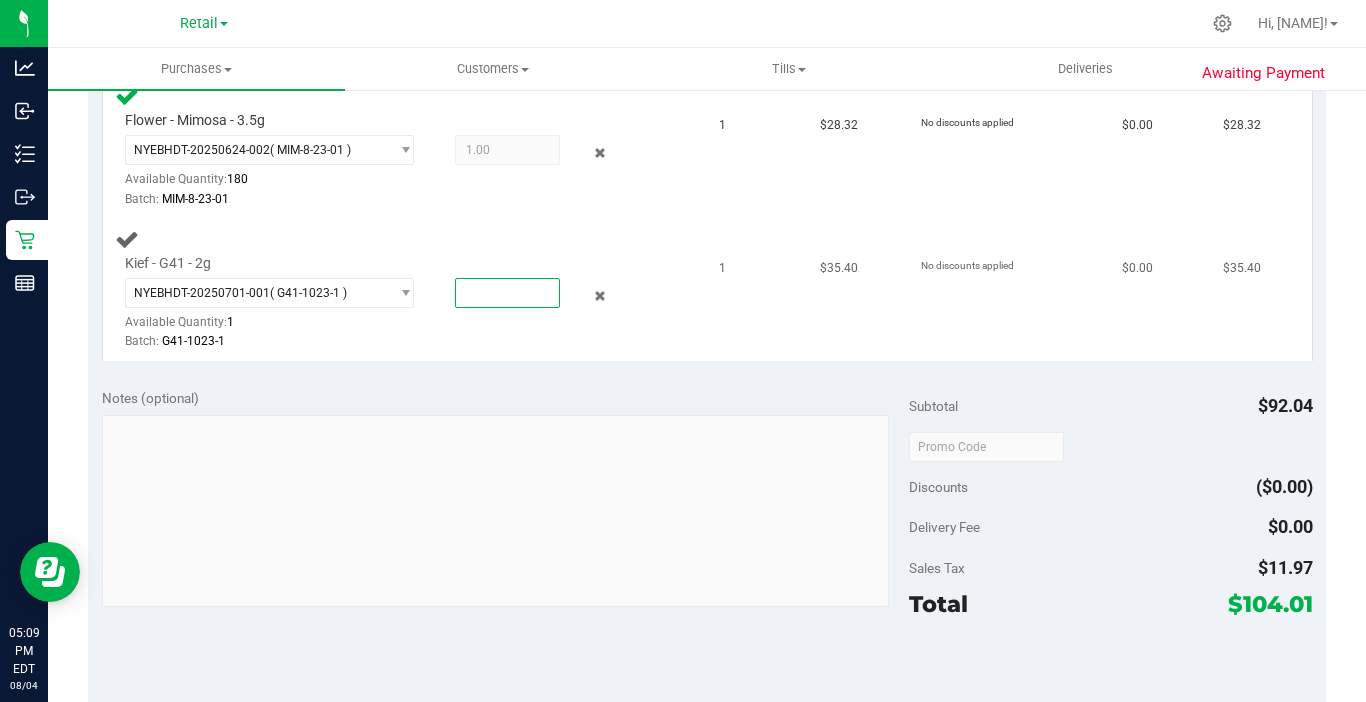 click at bounding box center (507, 293) 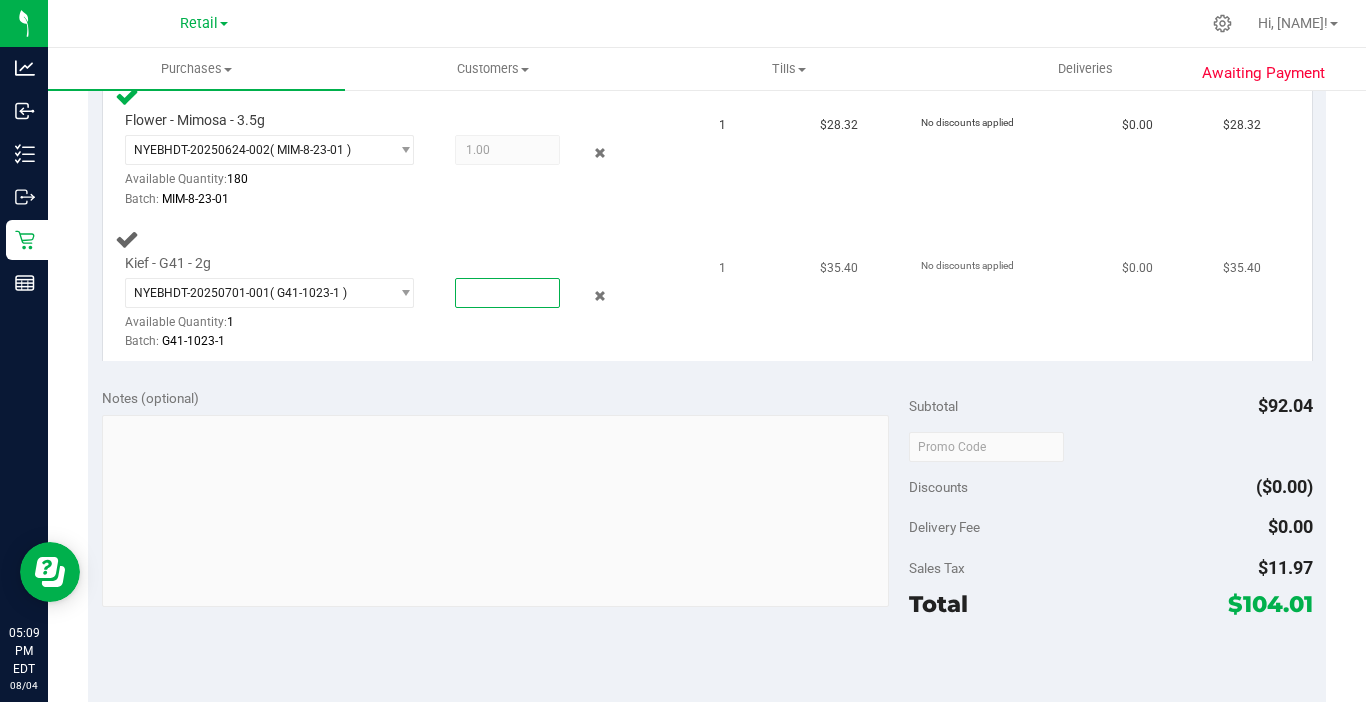 type on "1" 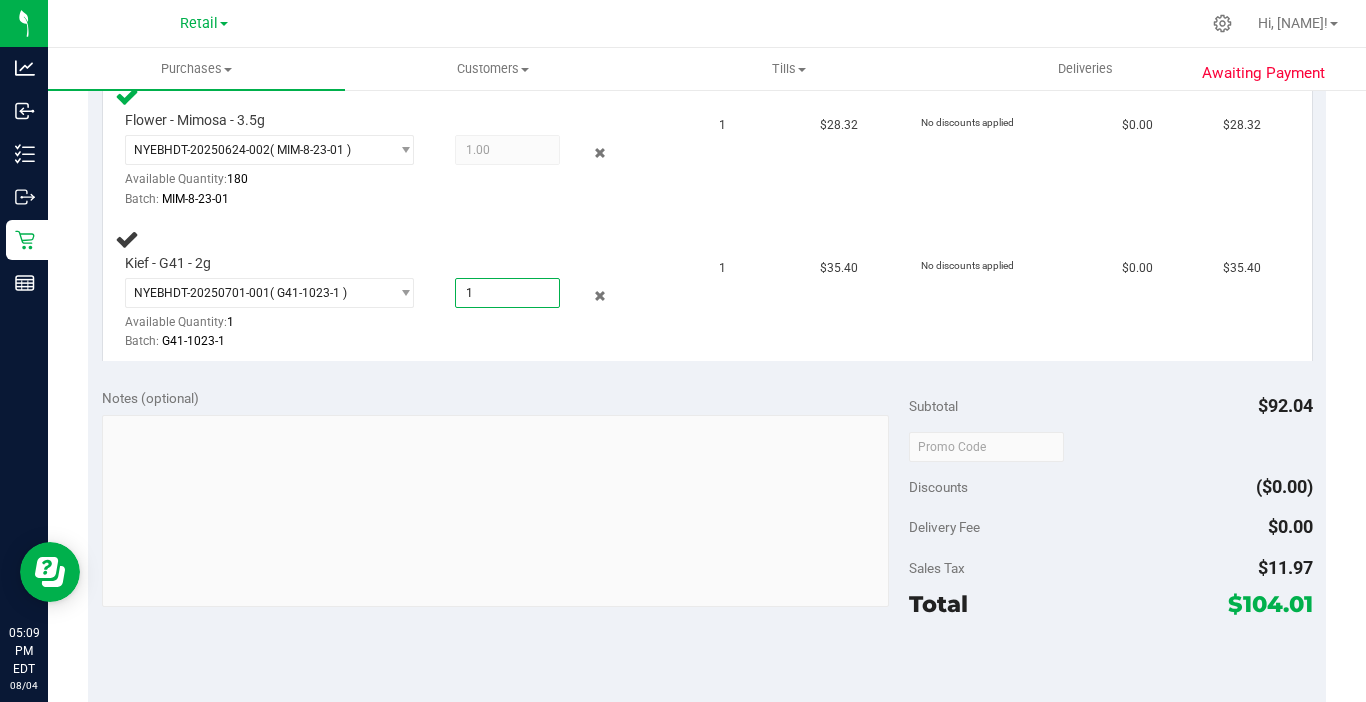 type on "1.0000" 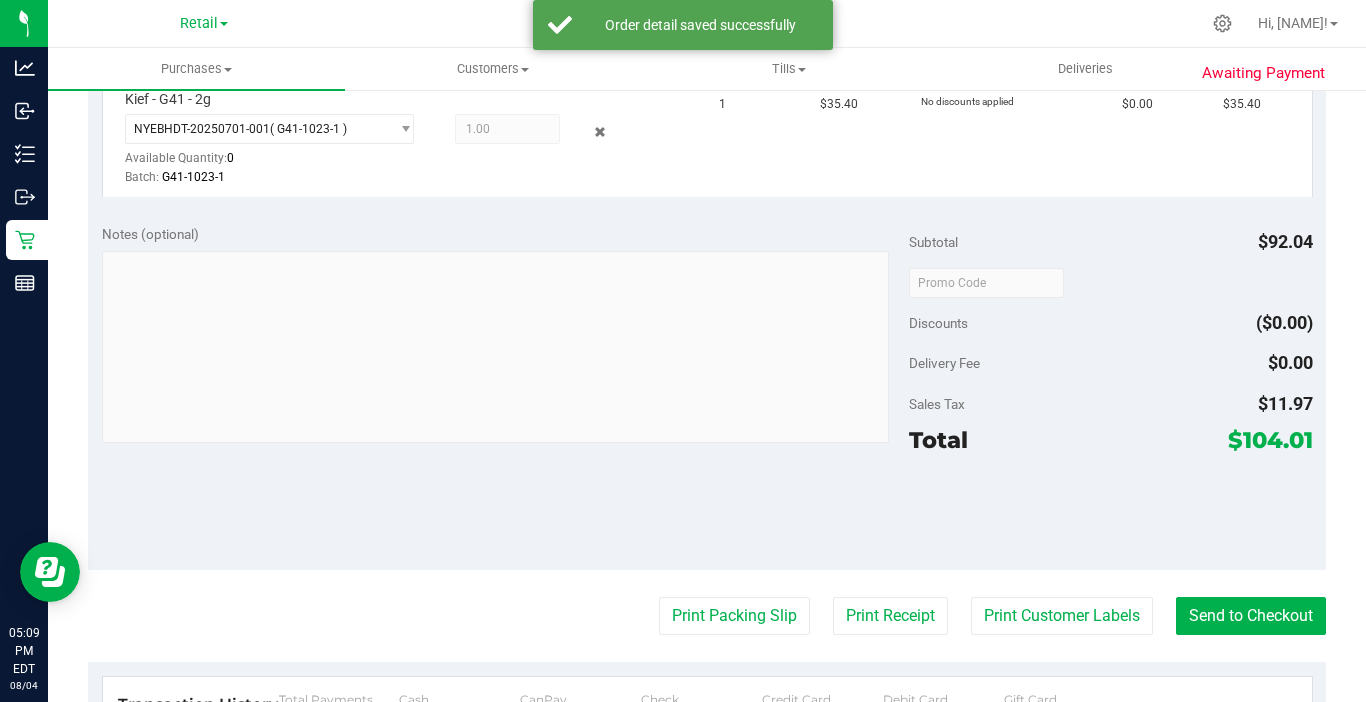 scroll, scrollTop: 1100, scrollLeft: 0, axis: vertical 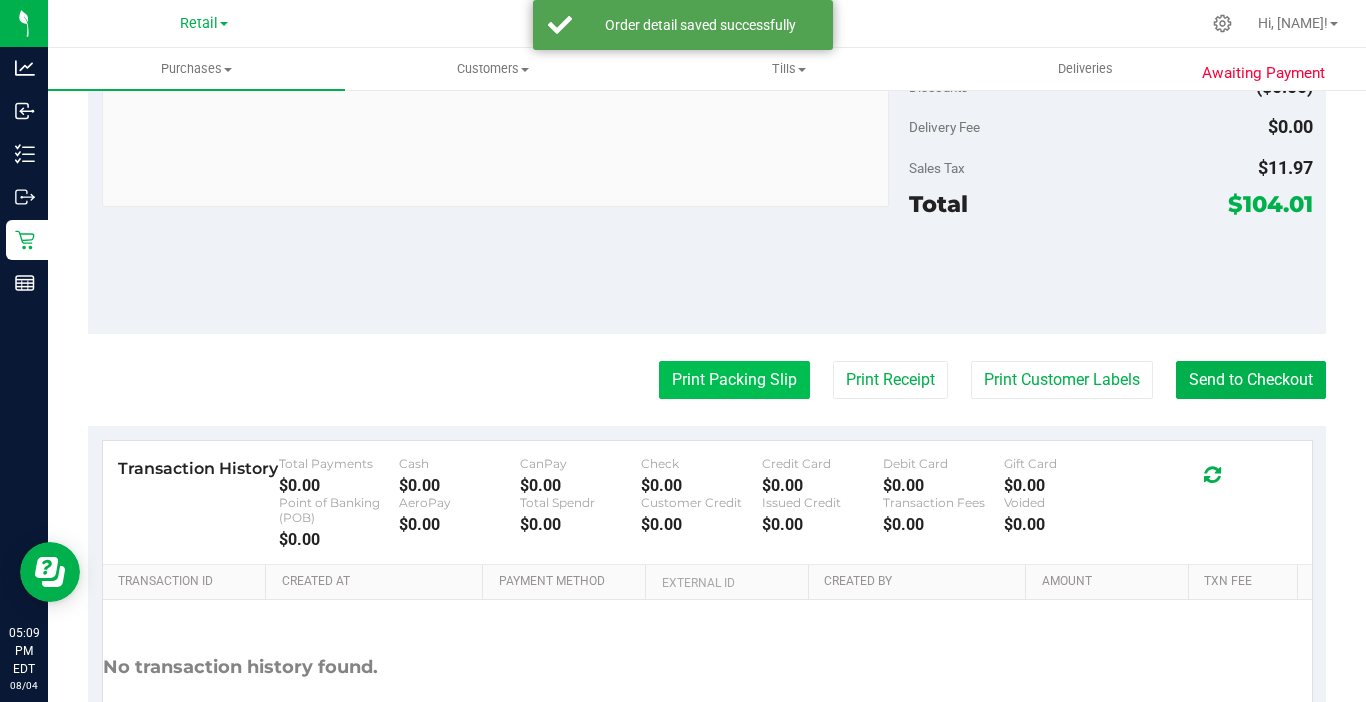 click on "Print Packing Slip" at bounding box center [734, 380] 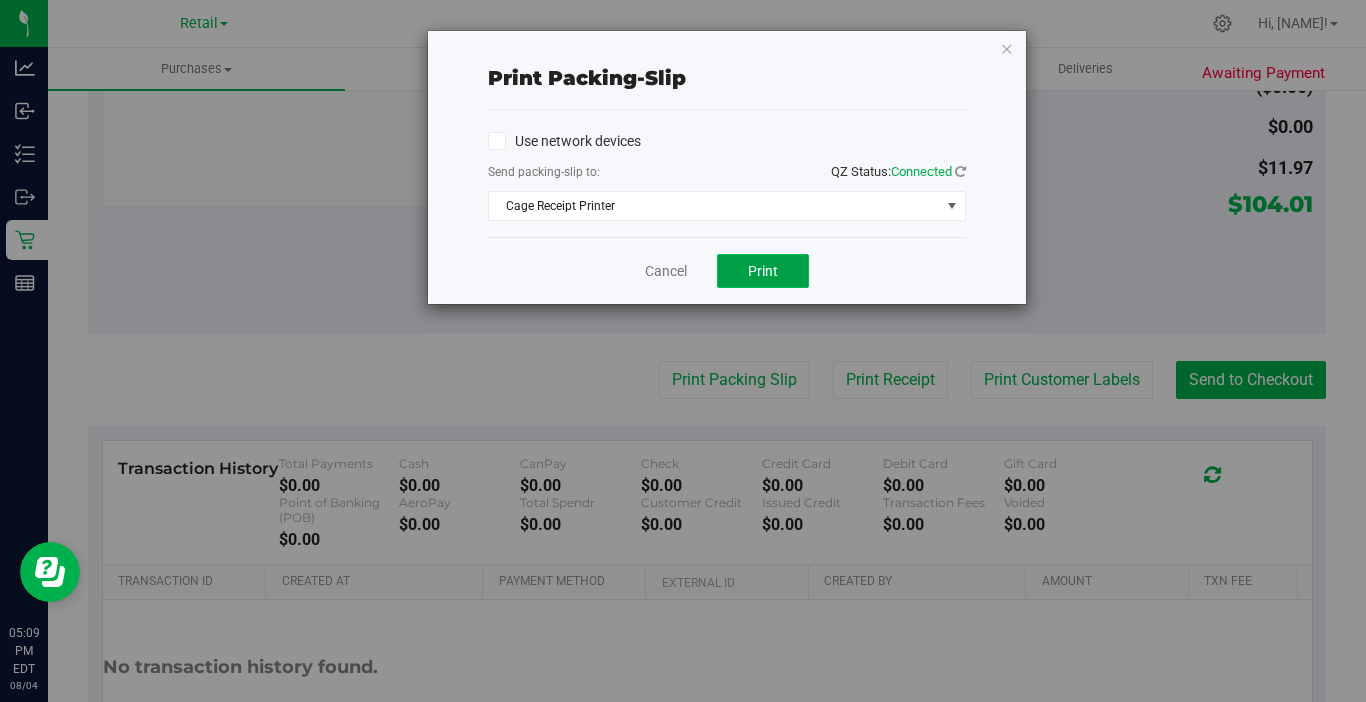 click on "Print" at bounding box center [763, 271] 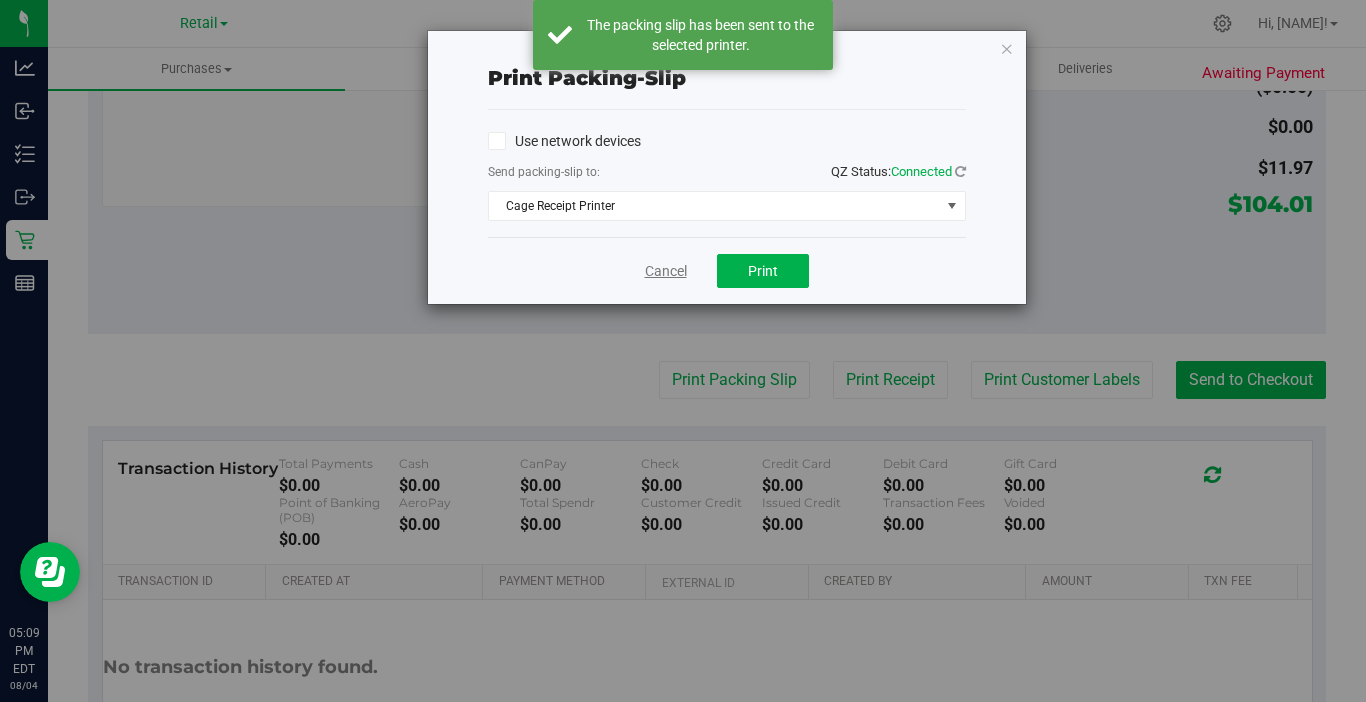 click on "Cancel" at bounding box center [666, 271] 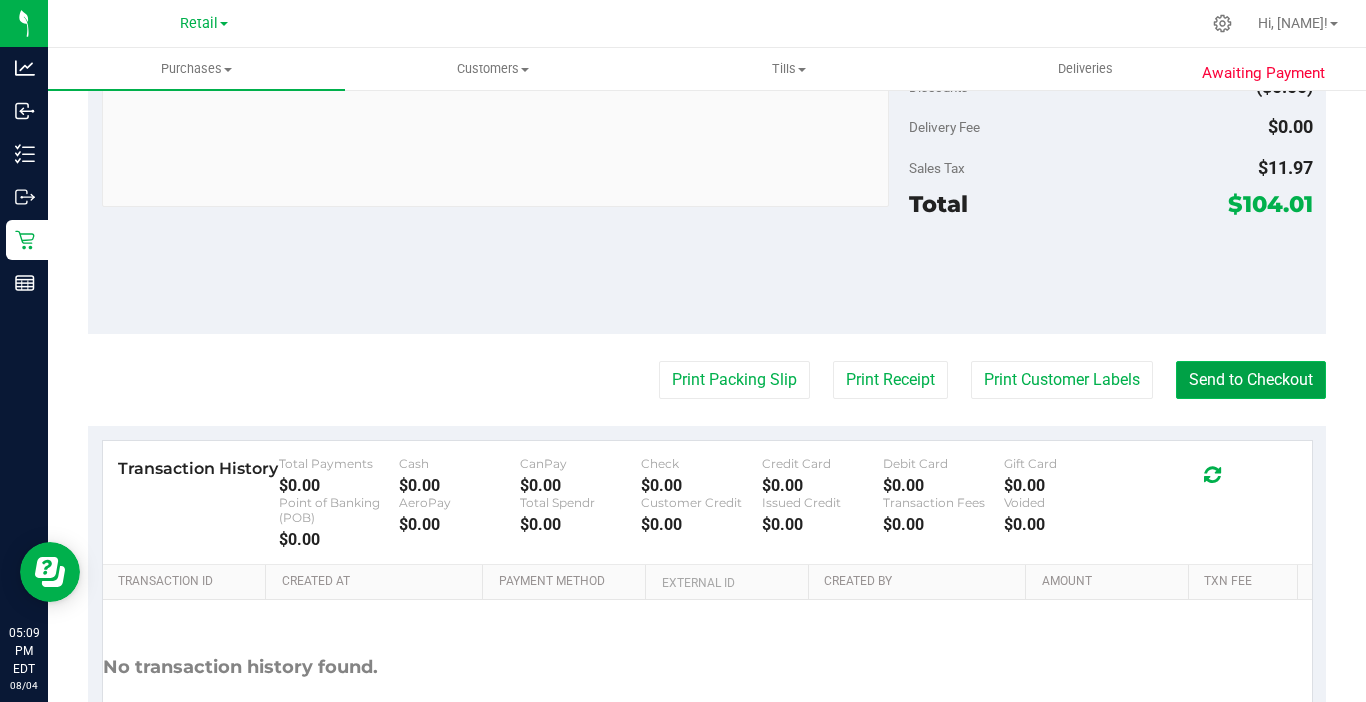 click on "Send to Checkout" at bounding box center [1251, 380] 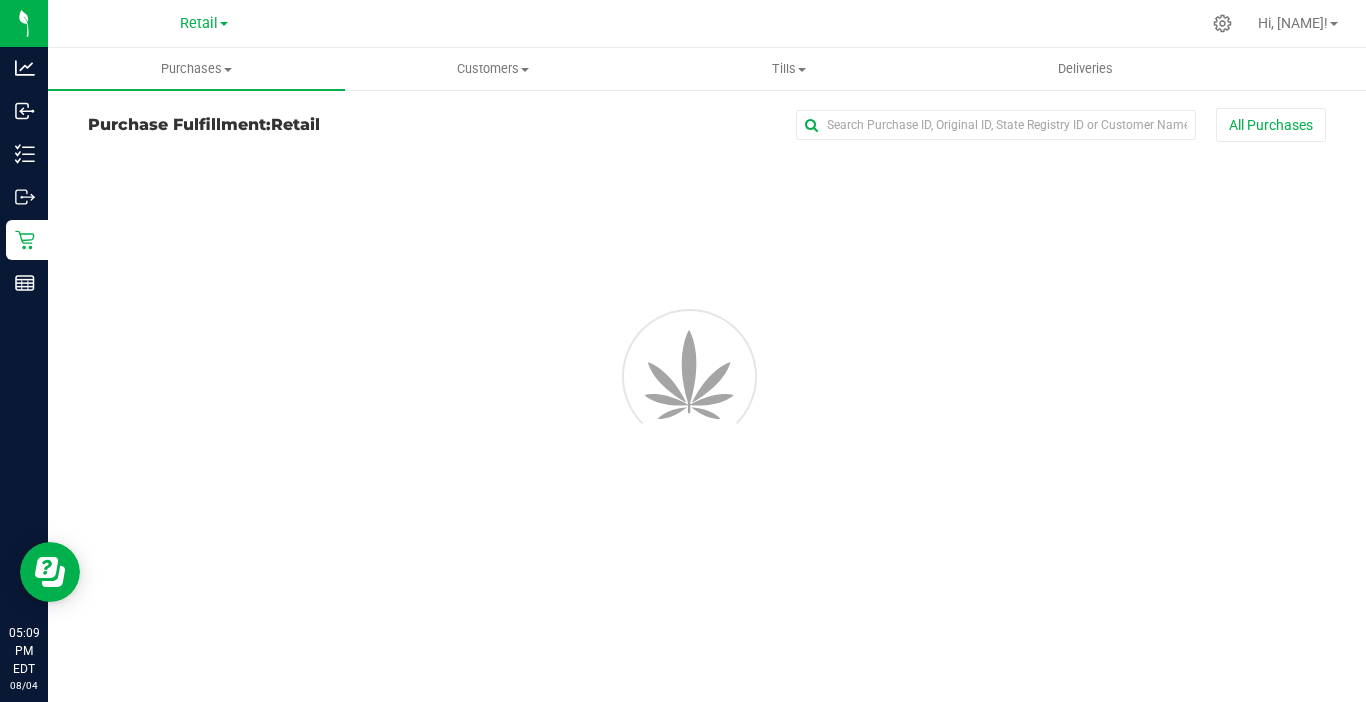scroll, scrollTop: 0, scrollLeft: 0, axis: both 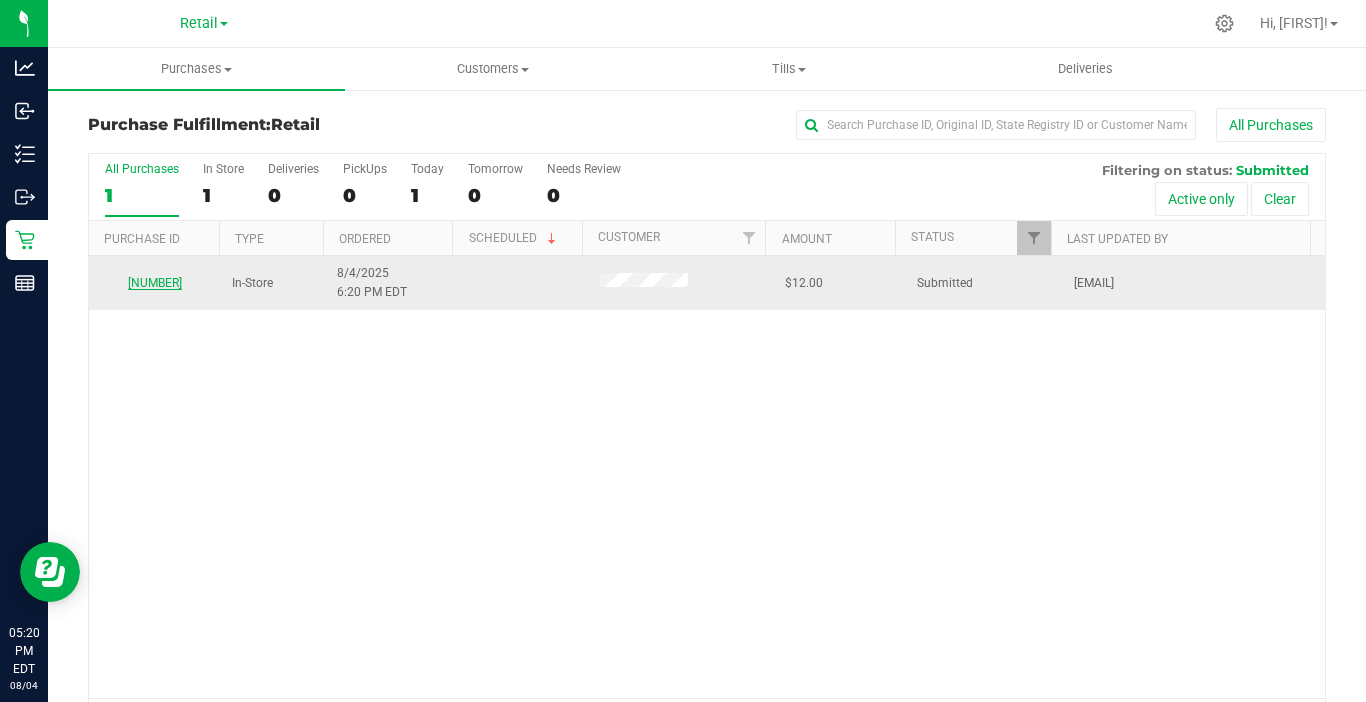 click on "00000870" at bounding box center (155, 283) 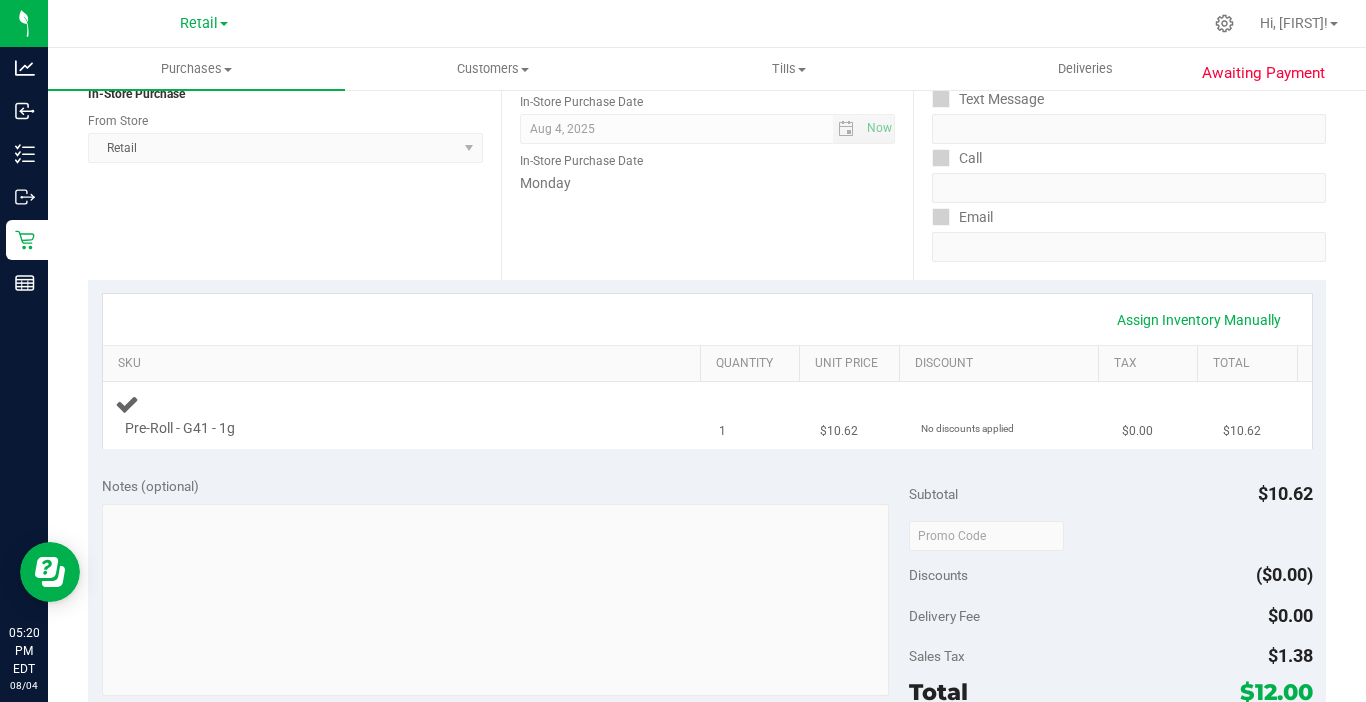 scroll, scrollTop: 300, scrollLeft: 0, axis: vertical 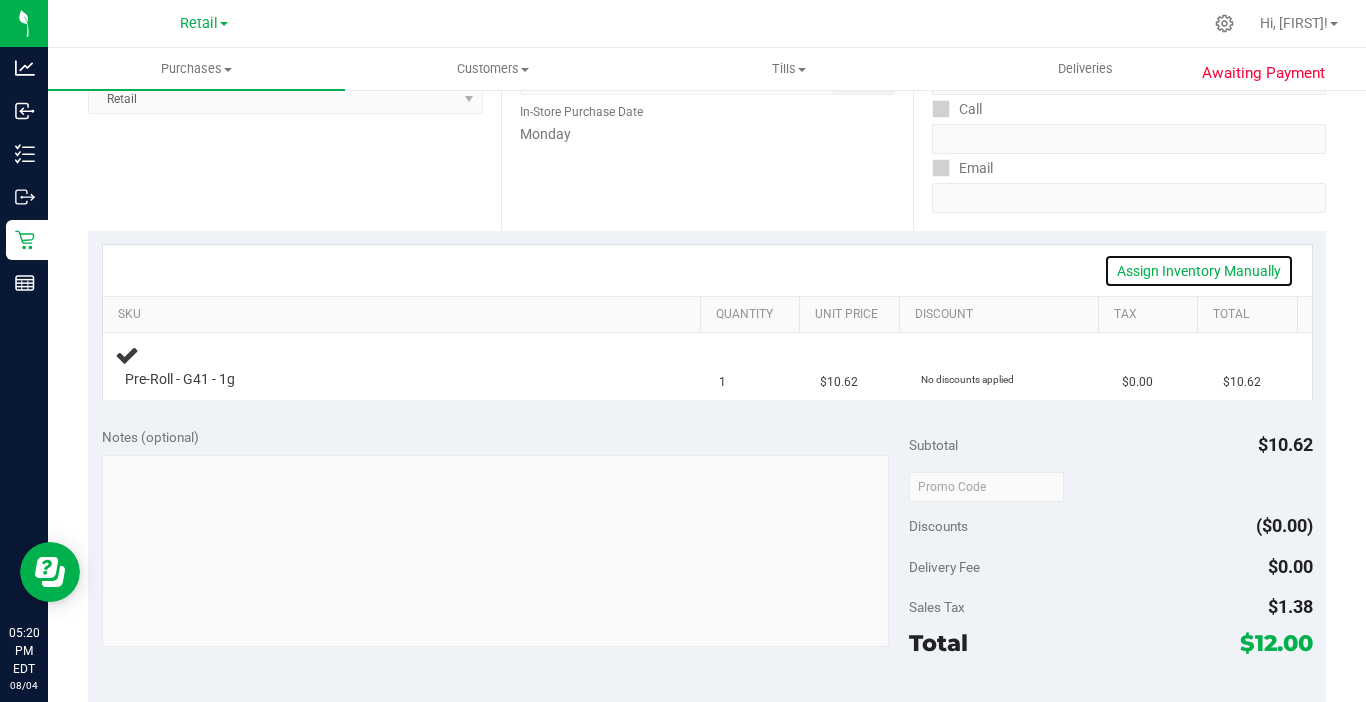 click on "Assign Inventory Manually" at bounding box center [1199, 271] 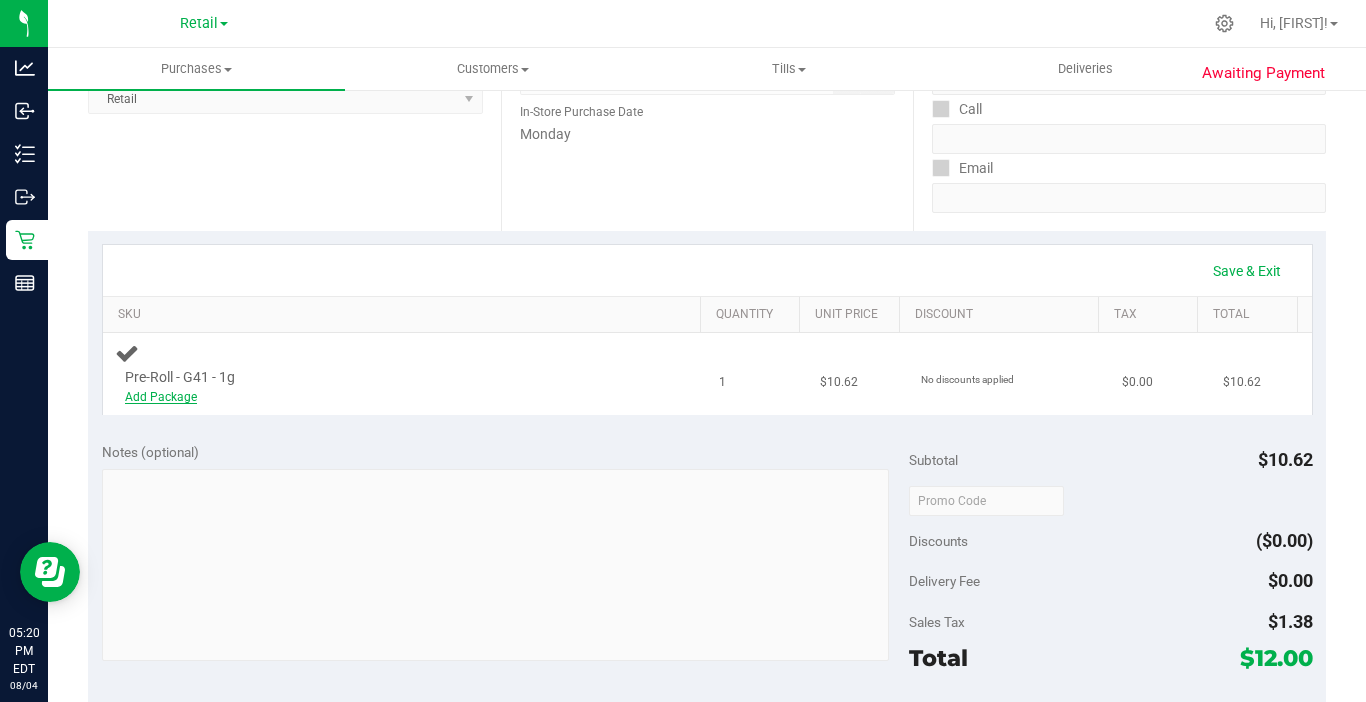 click on "Add Package" at bounding box center (161, 397) 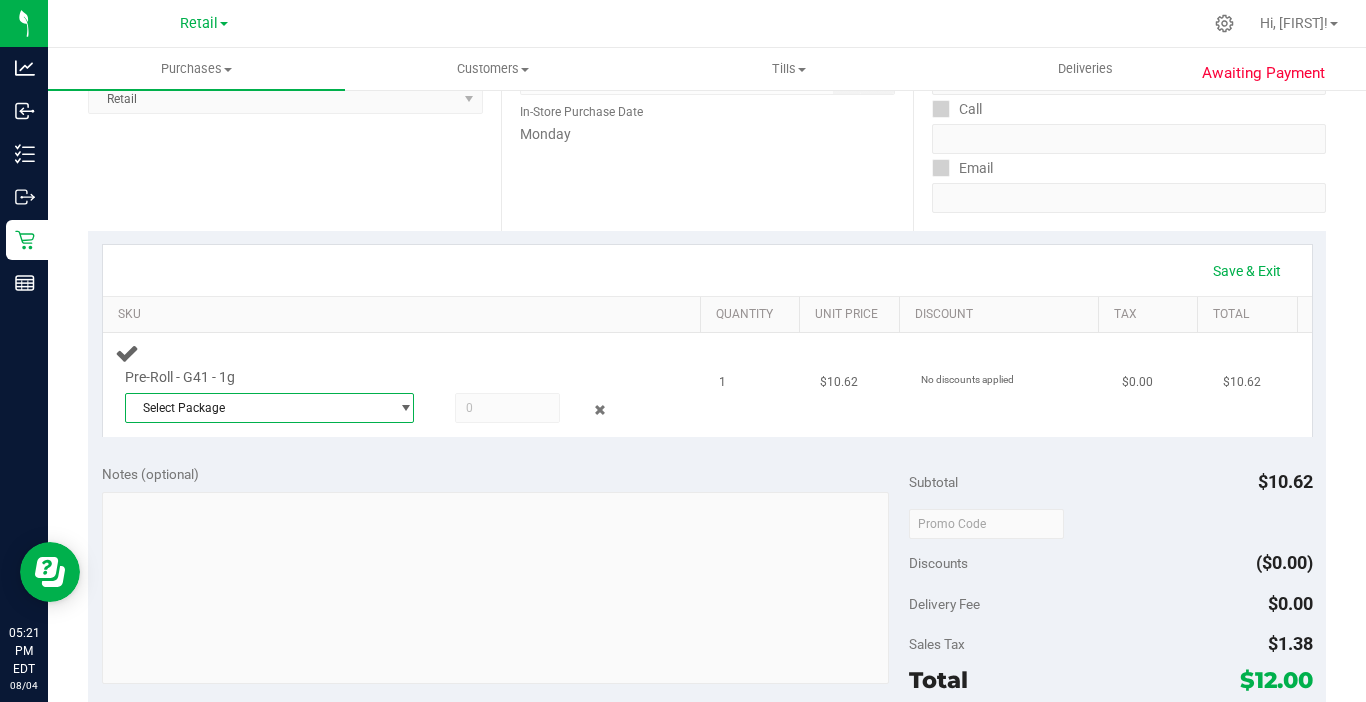 click on "Select Package" at bounding box center (257, 408) 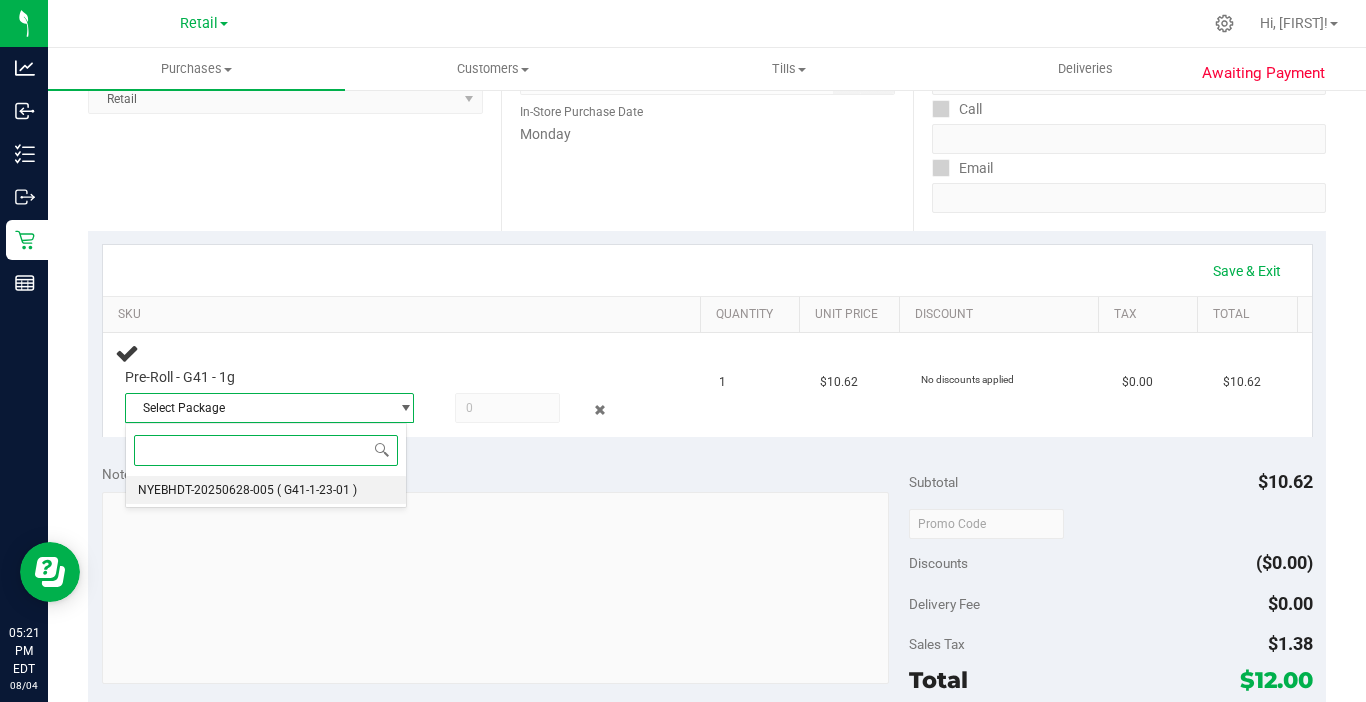 drag, startPoint x: 198, startPoint y: 493, endPoint x: 406, endPoint y: 441, distance: 214.40149 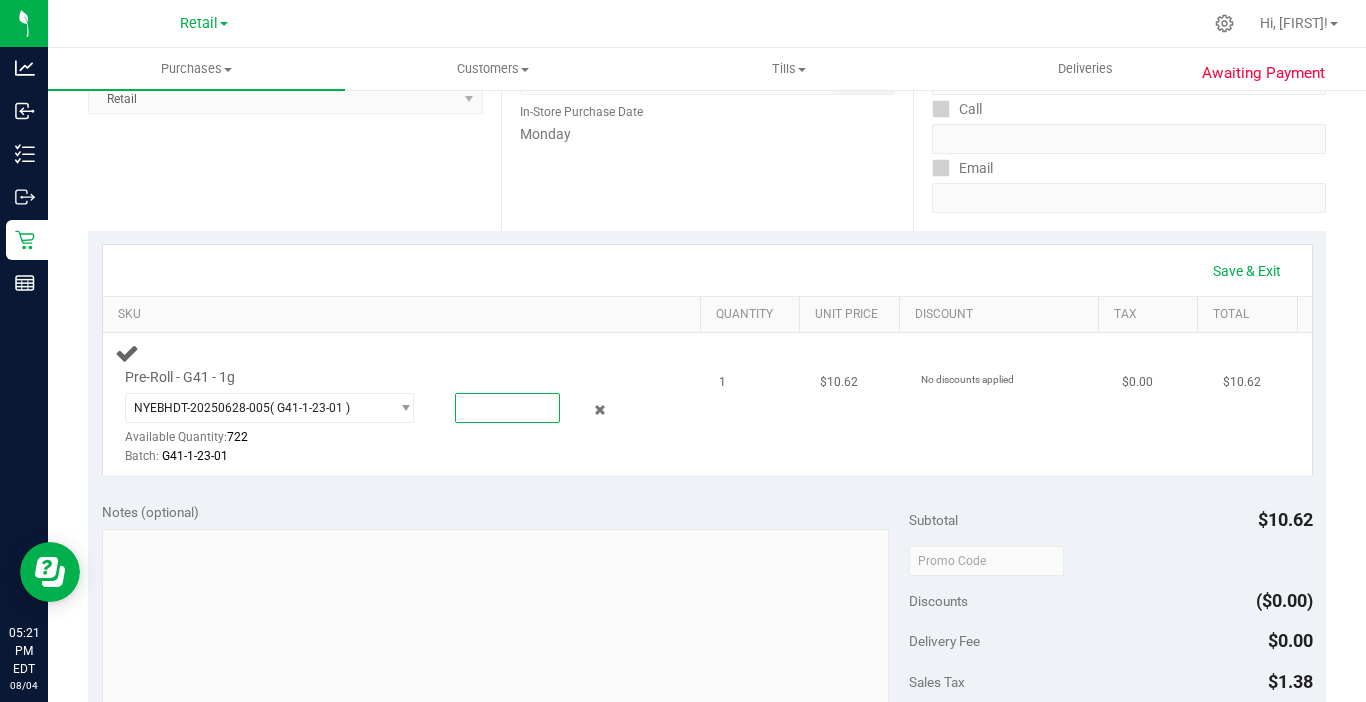 click at bounding box center (507, 408) 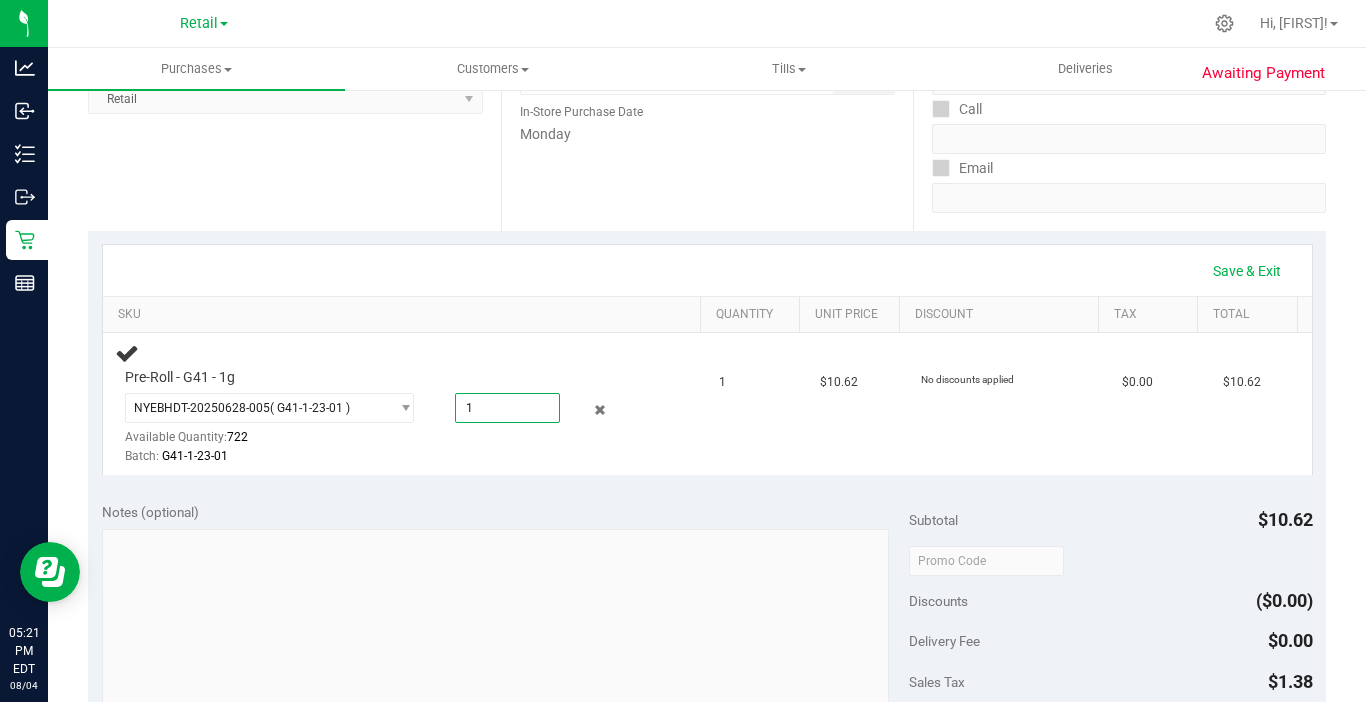 type on "1.0000" 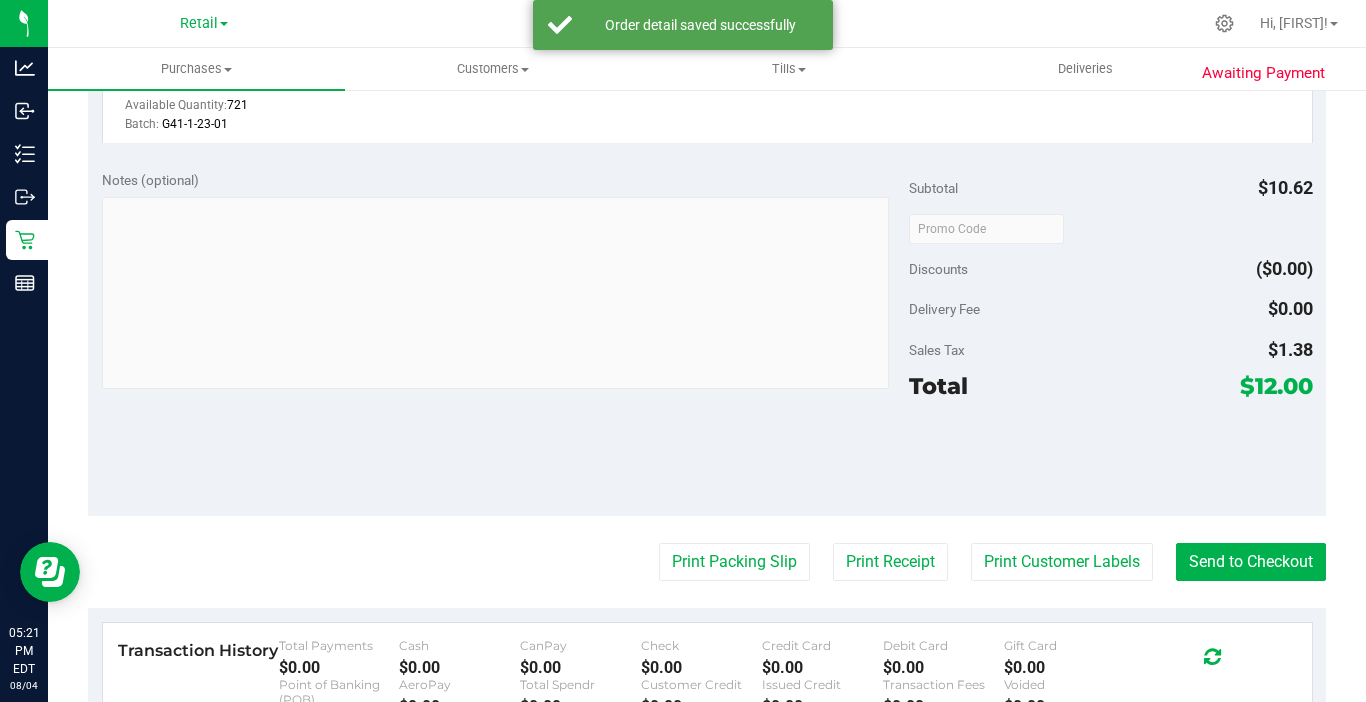 scroll, scrollTop: 700, scrollLeft: 0, axis: vertical 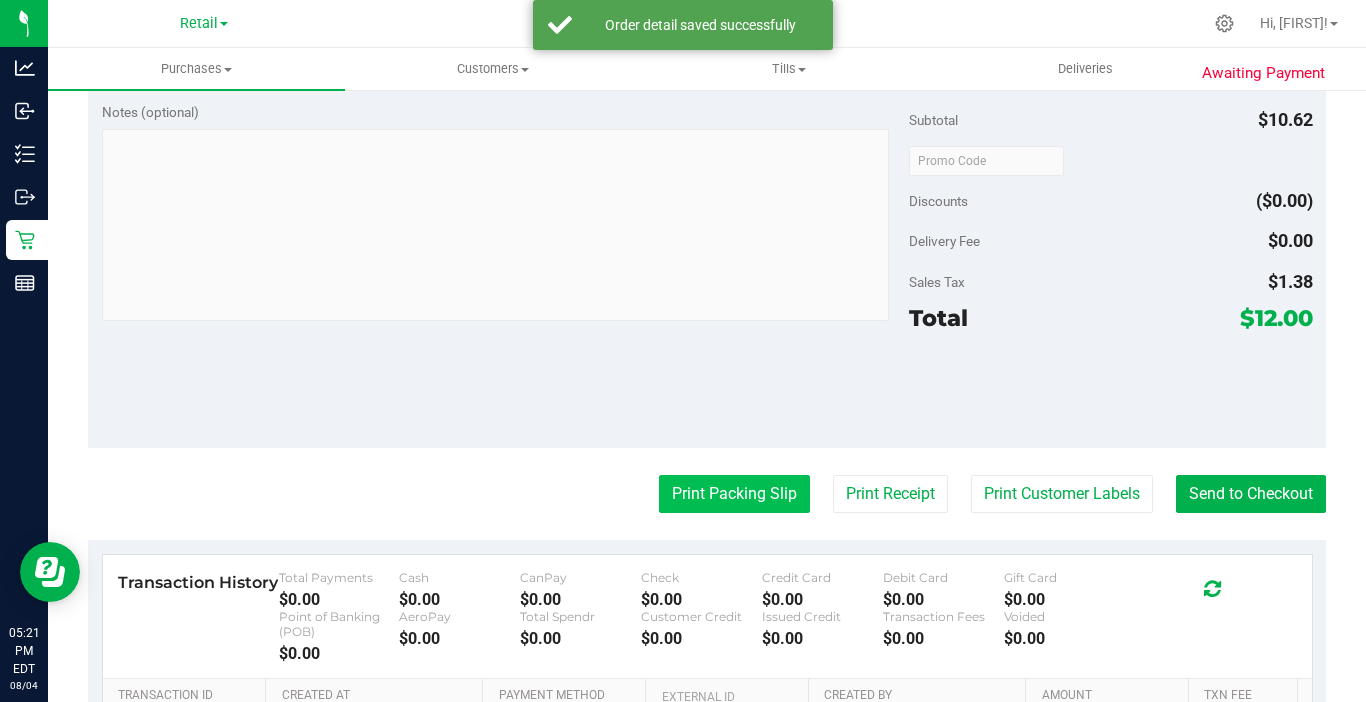 click on "Print Packing Slip" at bounding box center [734, 494] 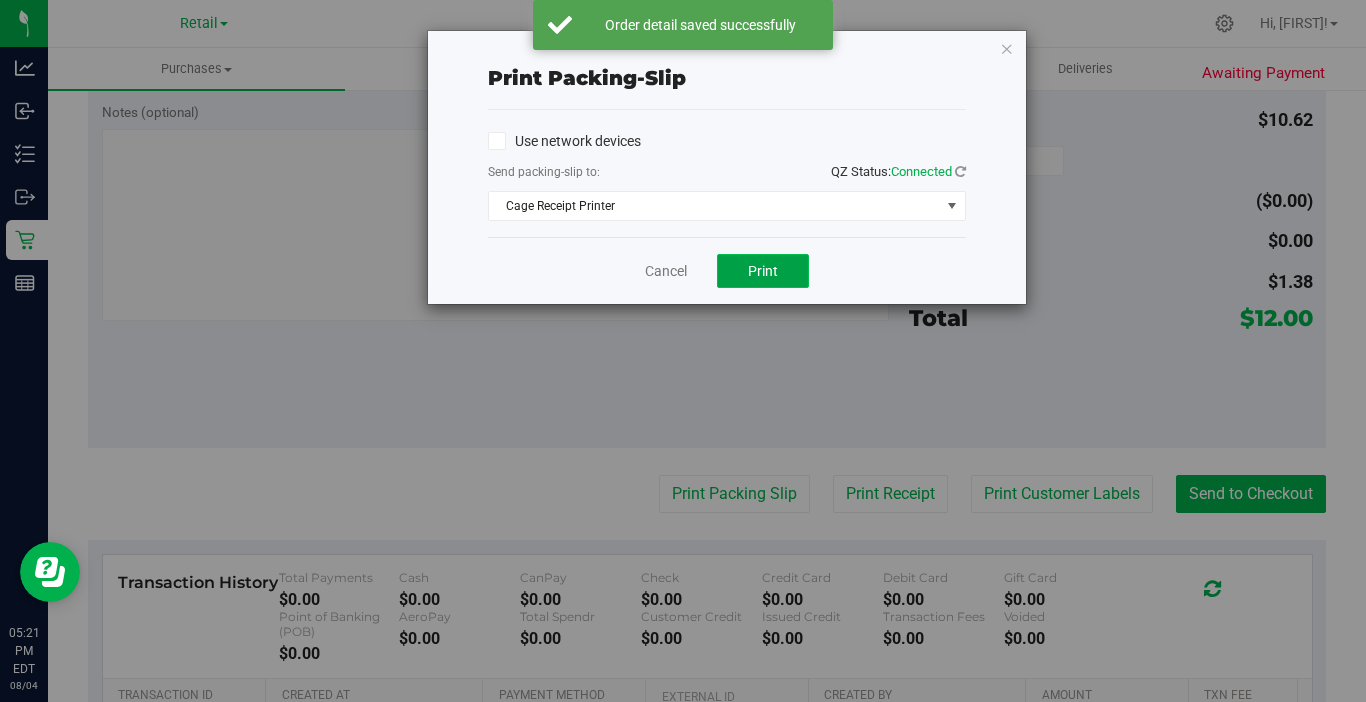 click on "Print" at bounding box center [763, 271] 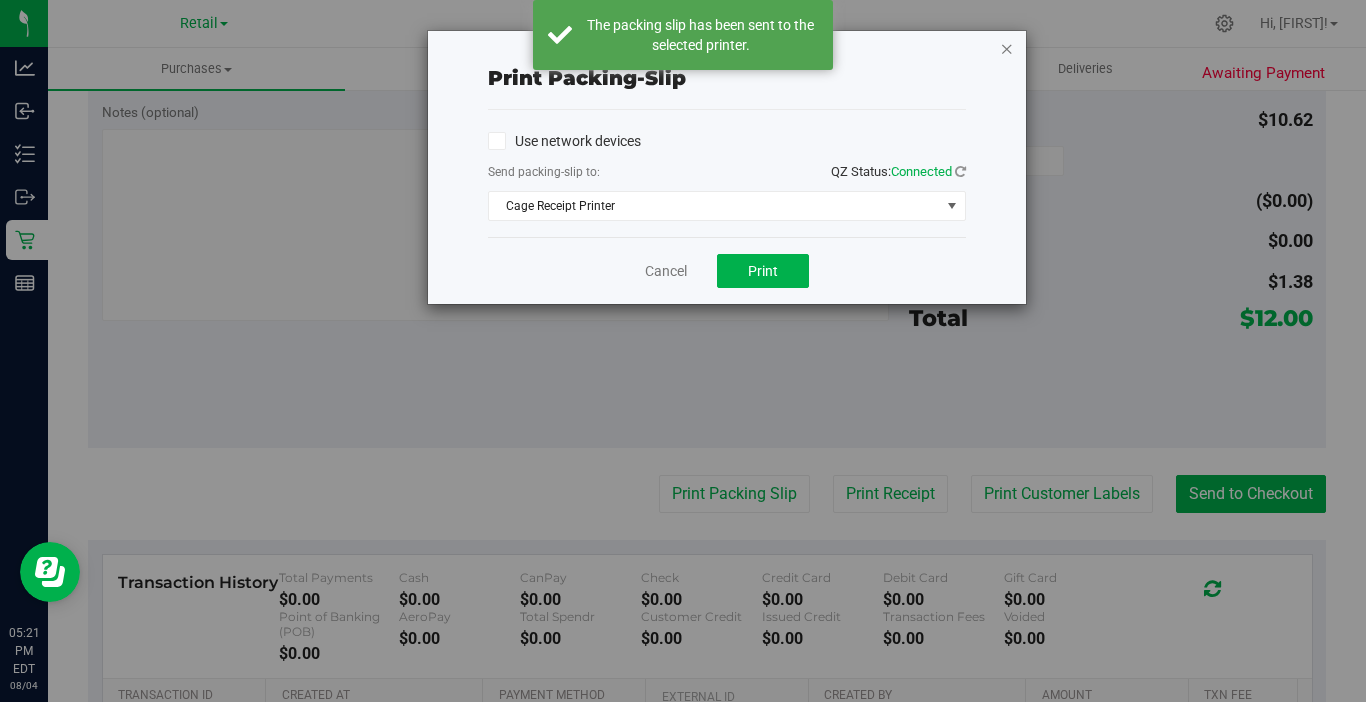 click at bounding box center (1007, 48) 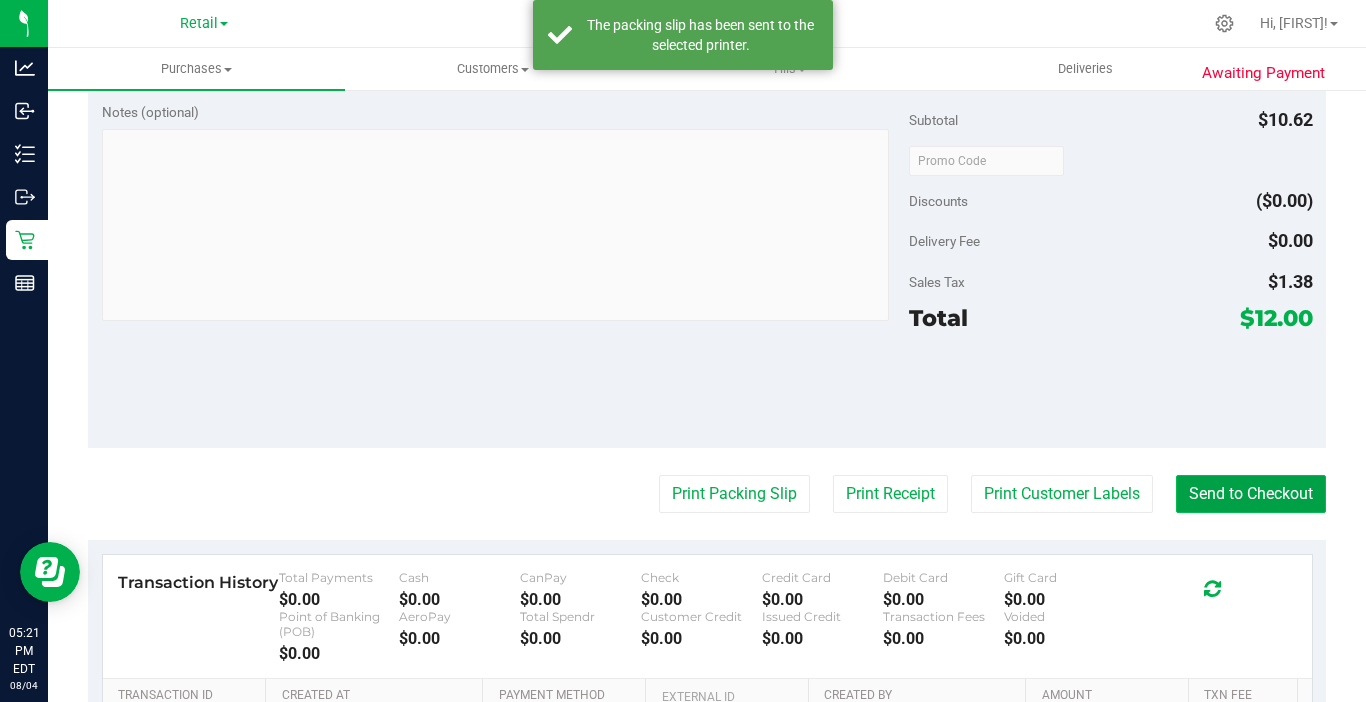 click on "Send to Checkout" at bounding box center [1251, 494] 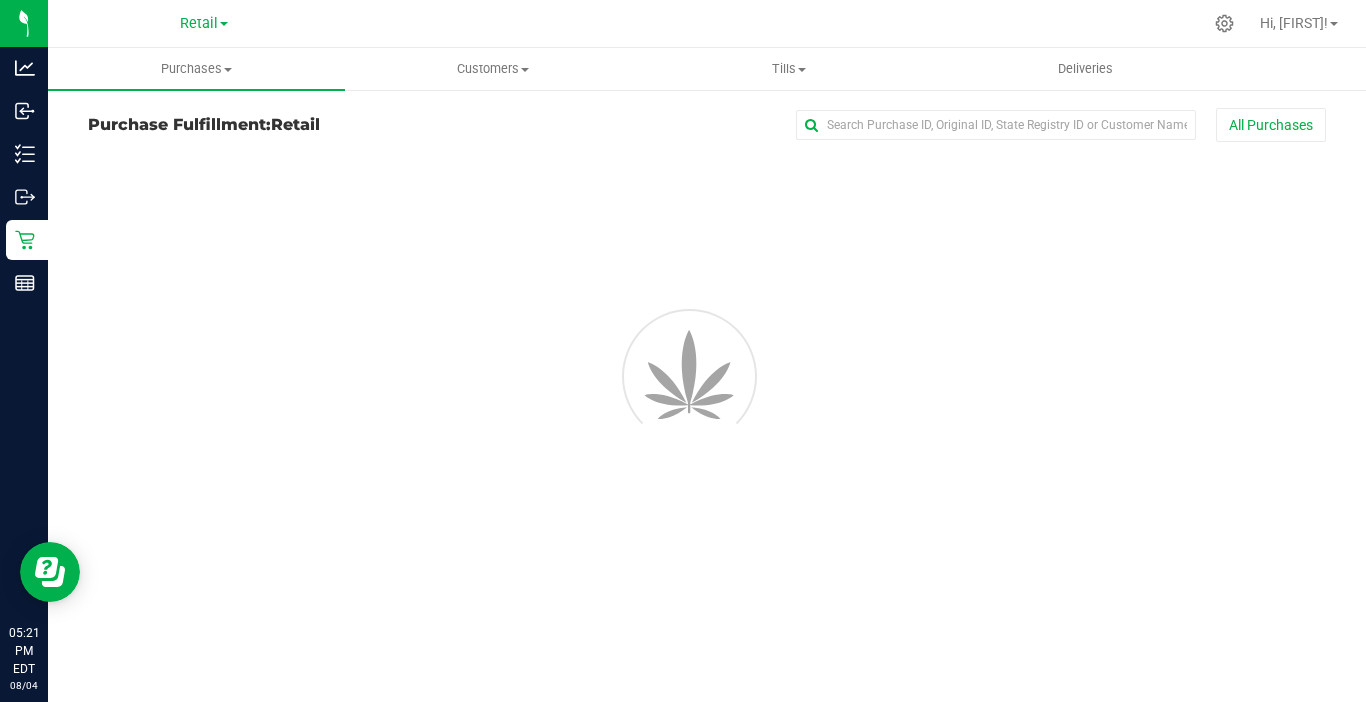 scroll, scrollTop: 0, scrollLeft: 0, axis: both 